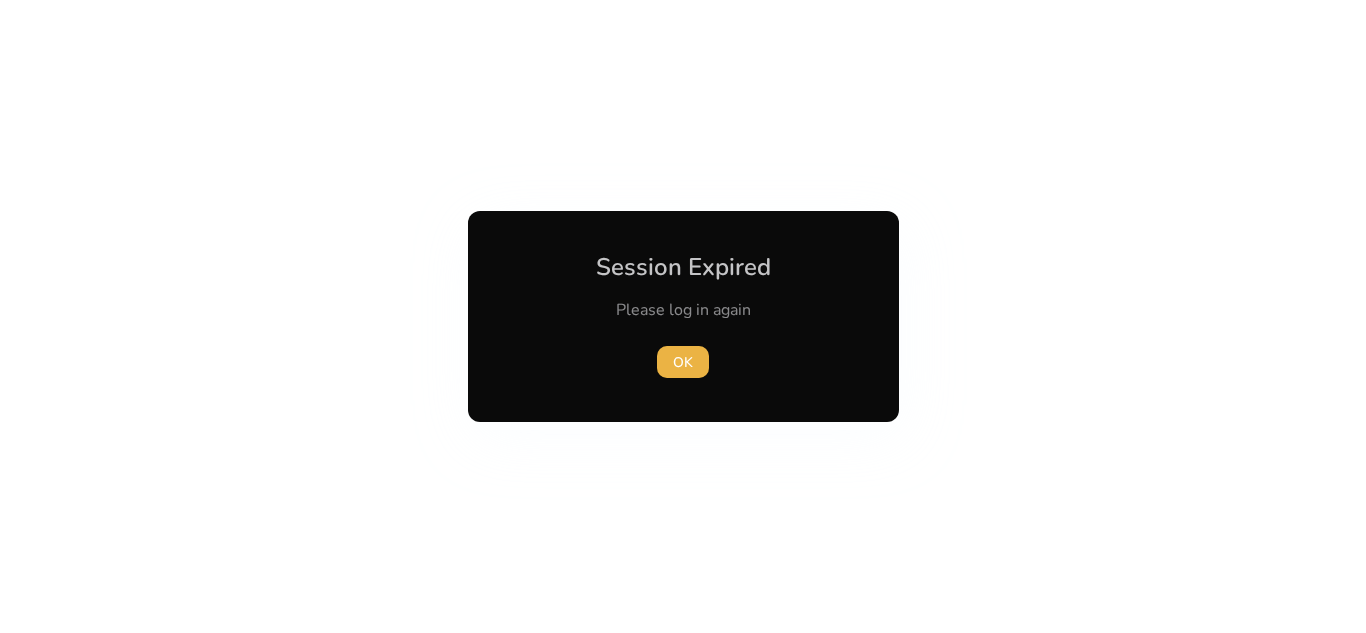 scroll, scrollTop: 0, scrollLeft: 0, axis: both 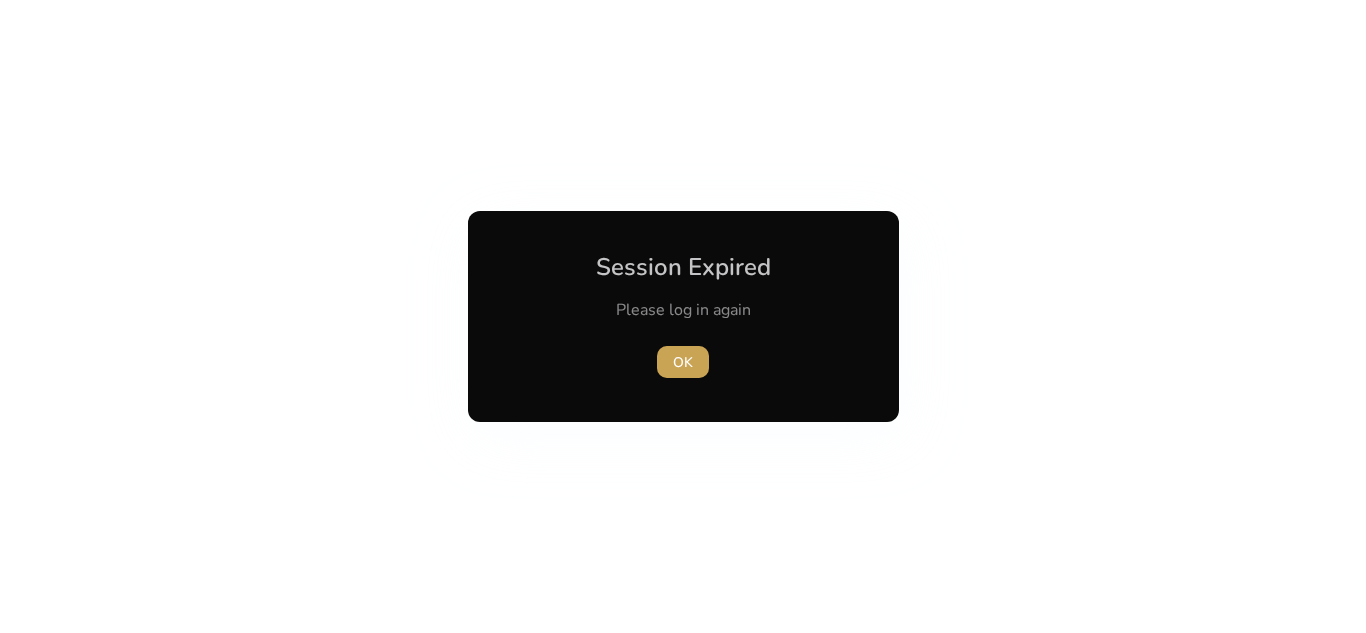 click on "OK" at bounding box center [683, 362] 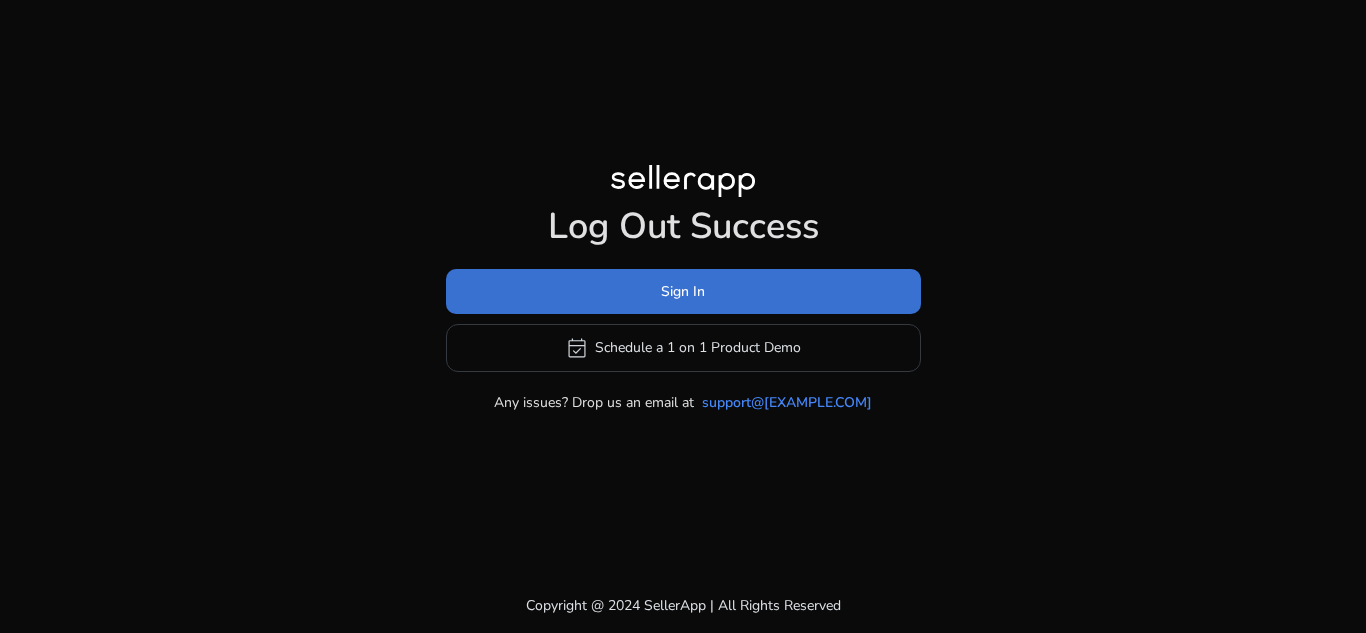 click 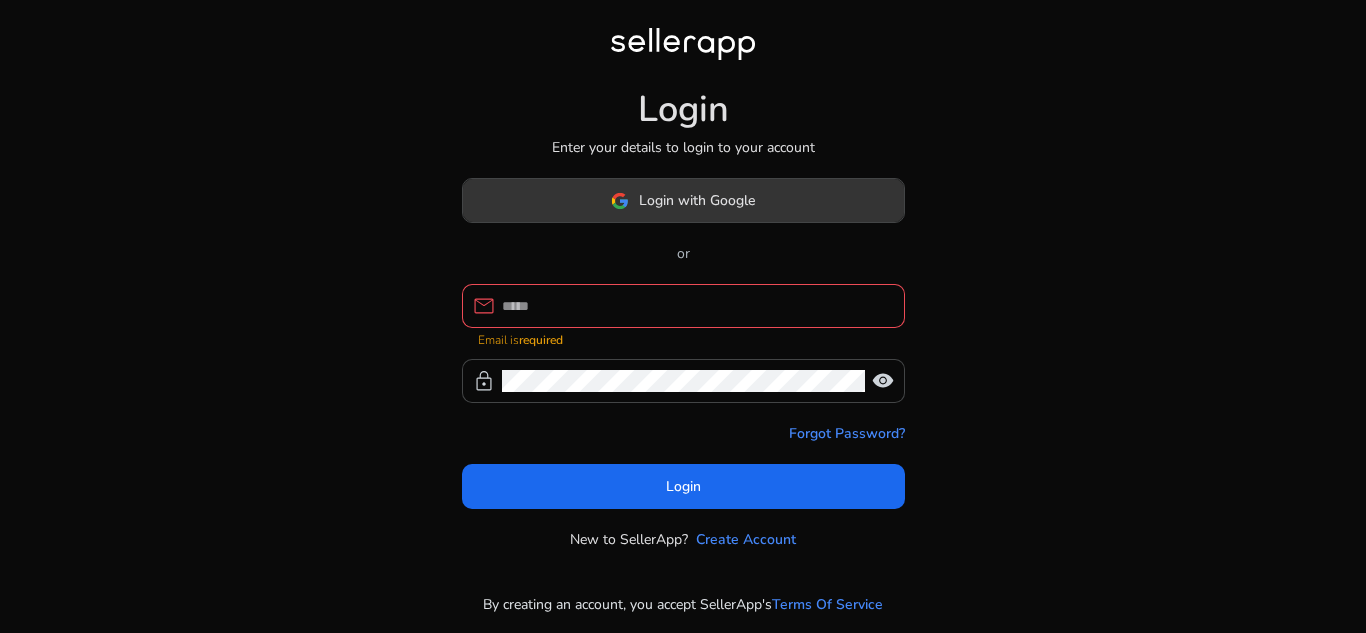 click 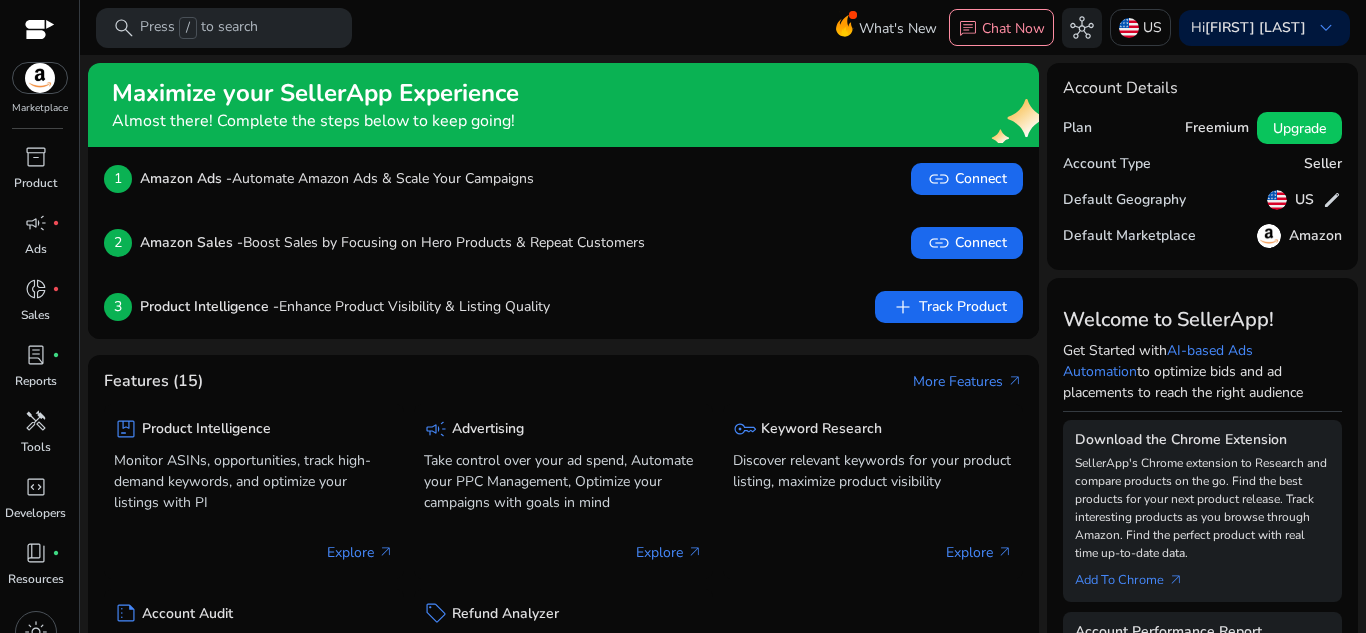 click on "search   Press  /  to search  What's New  chat  Chat Now  hub  US  Hi  [FIRST] [LAST]  keyboard_arrow_down" at bounding box center [723, 27] 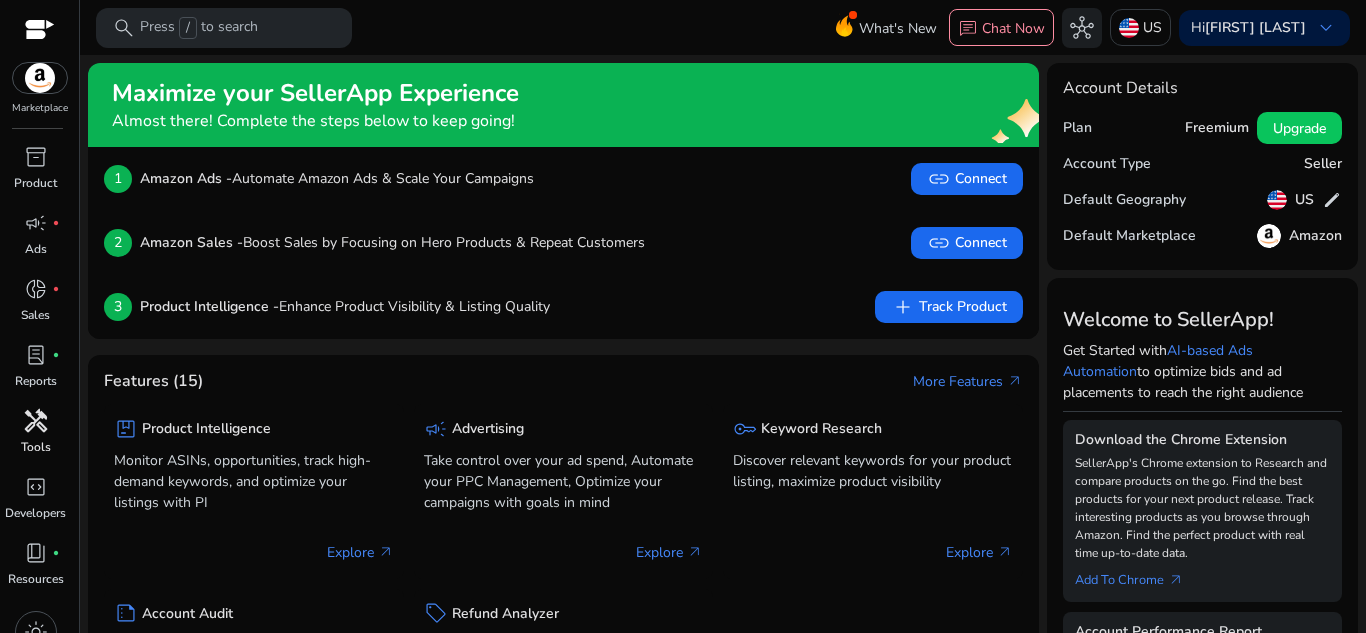 click on "handyman" at bounding box center (36, 421) 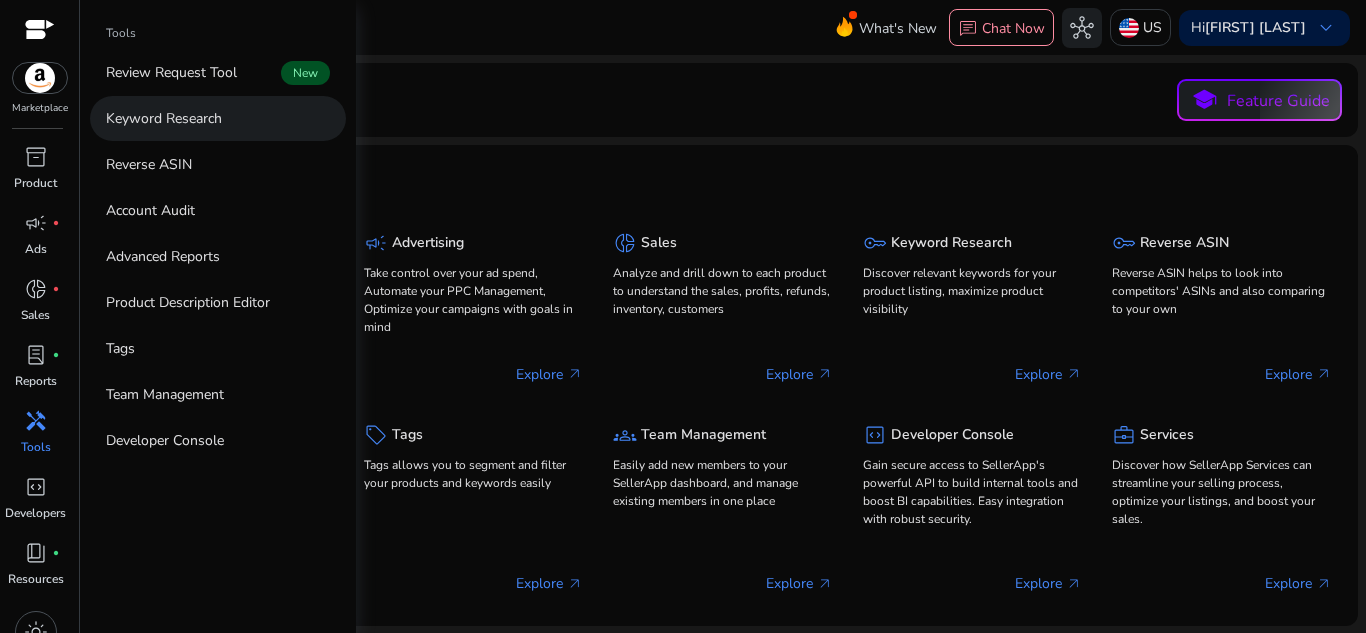 click on "Keyword Research" at bounding box center [164, 118] 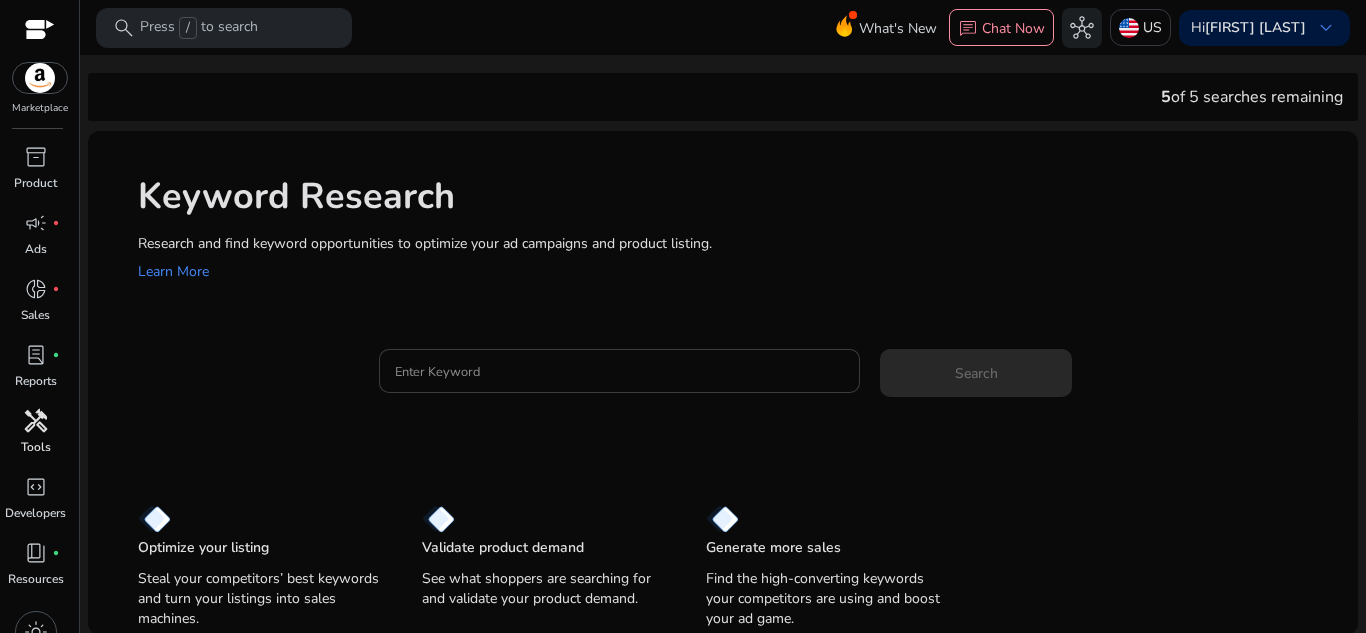 click 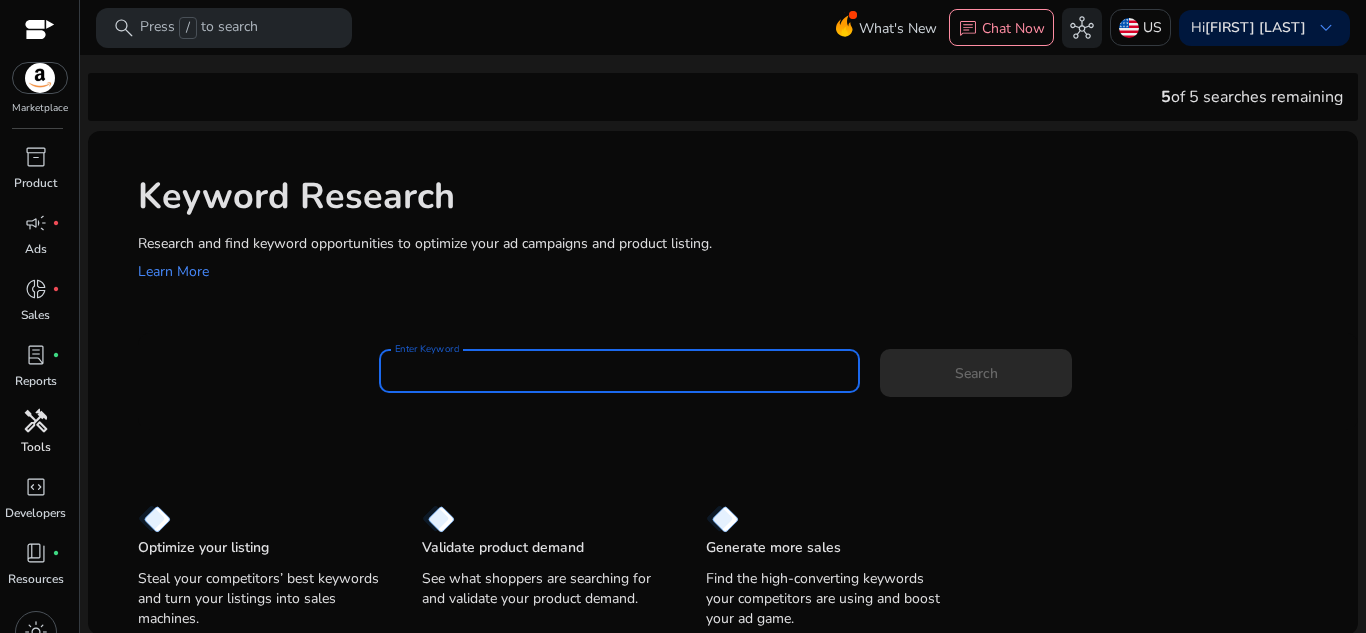 click 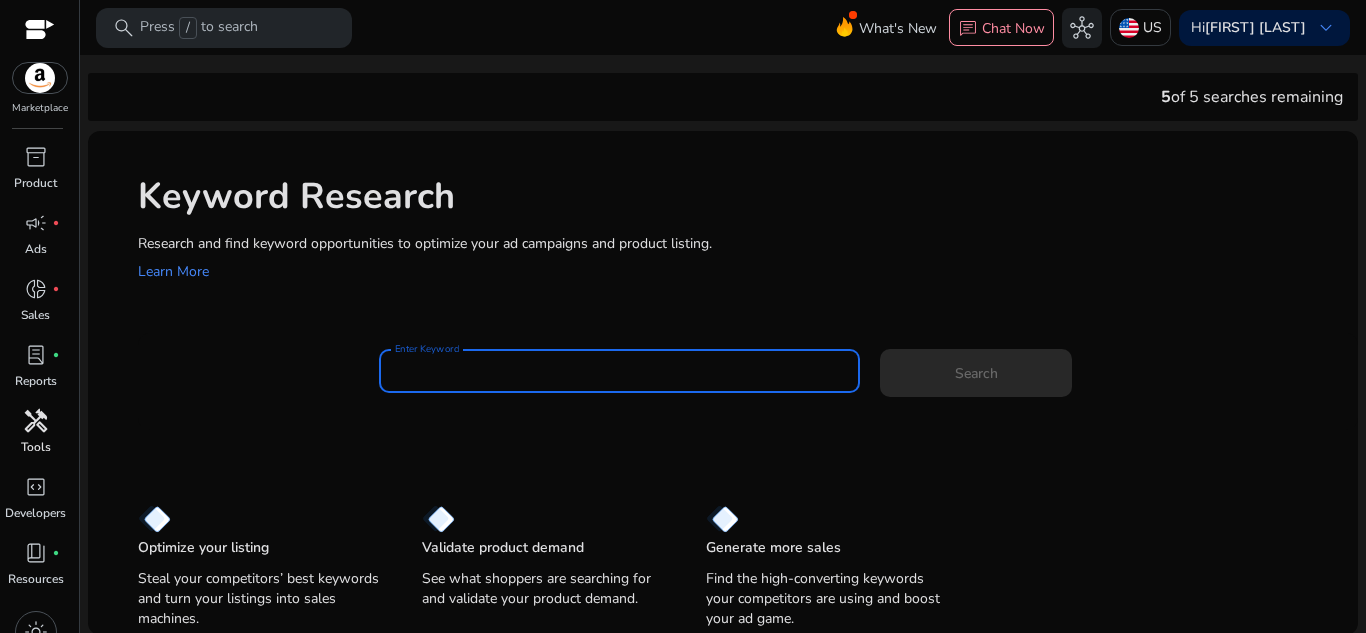 paste on "**********" 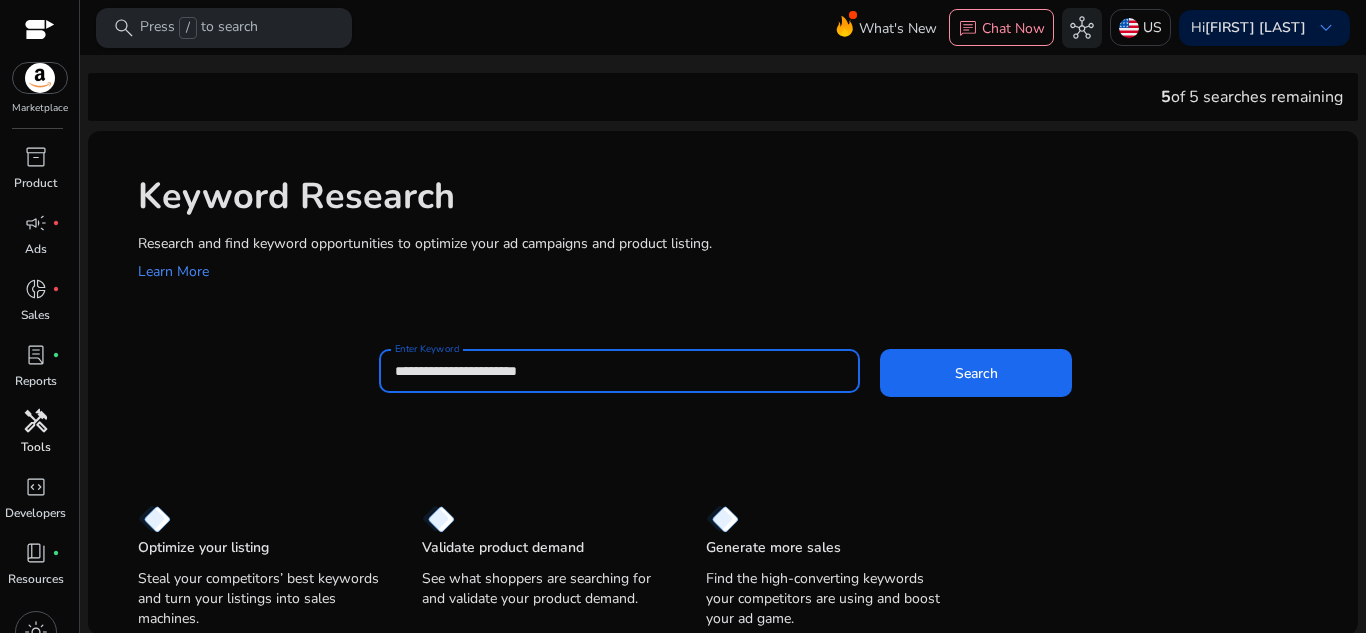 type on "**********" 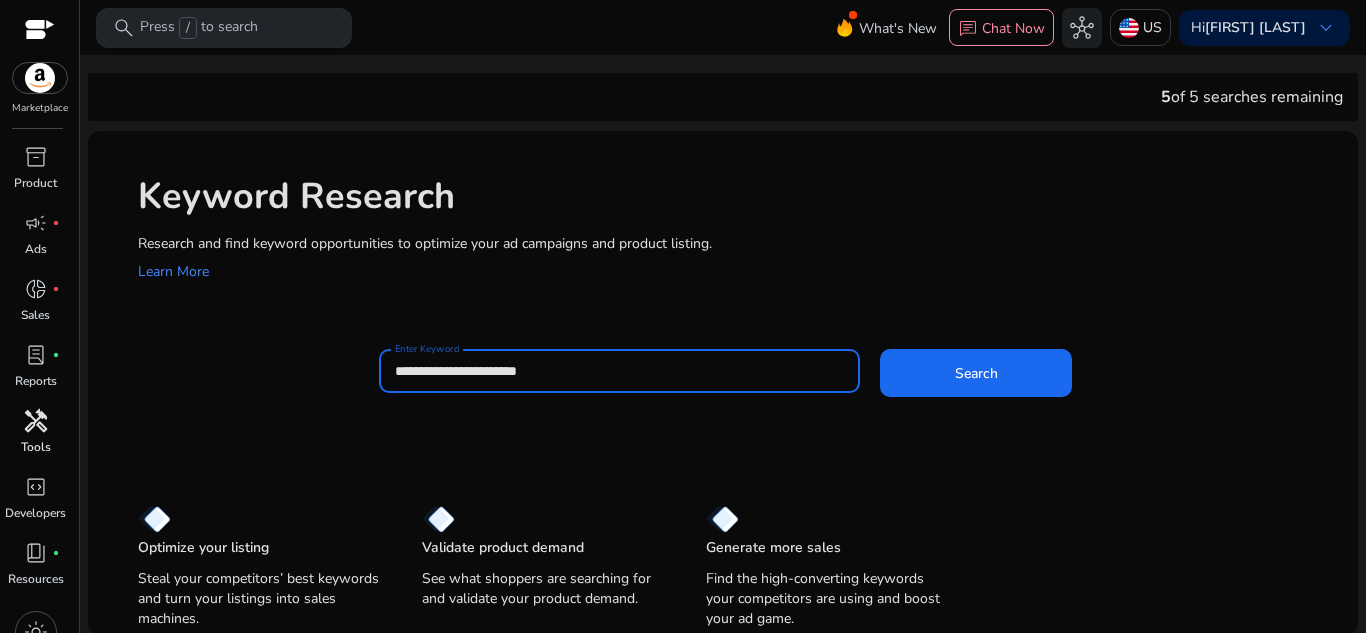 scroll, scrollTop: 0, scrollLeft: 0, axis: both 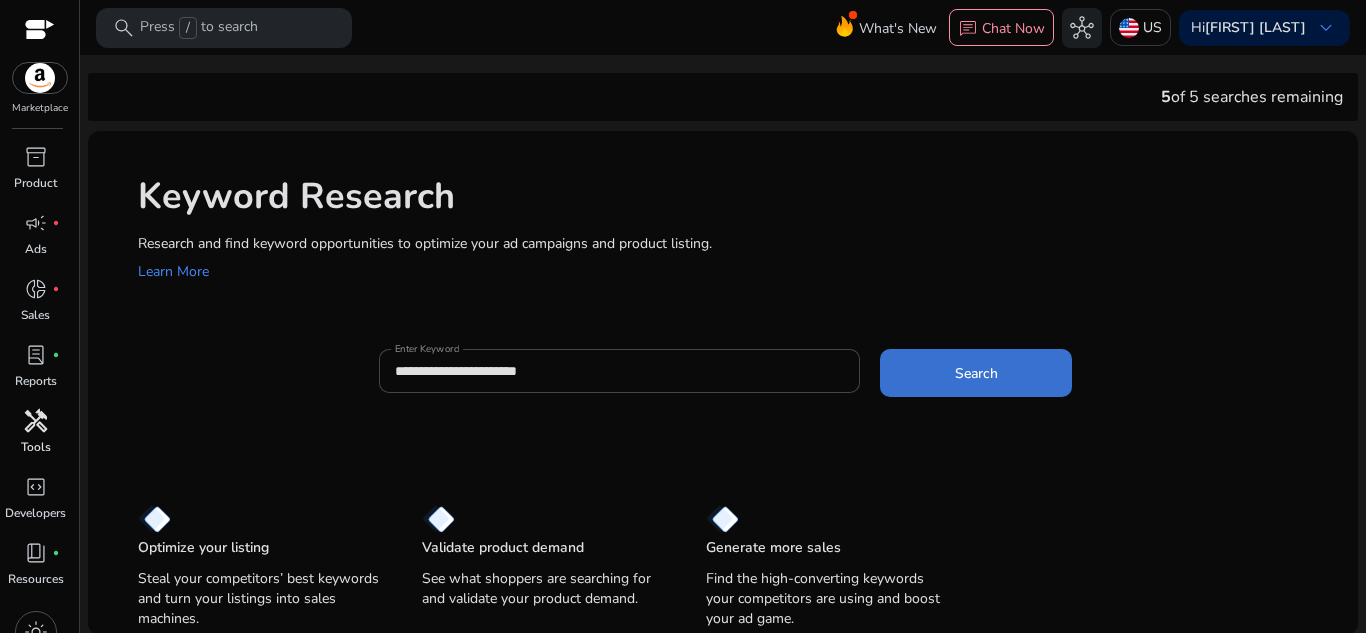 click 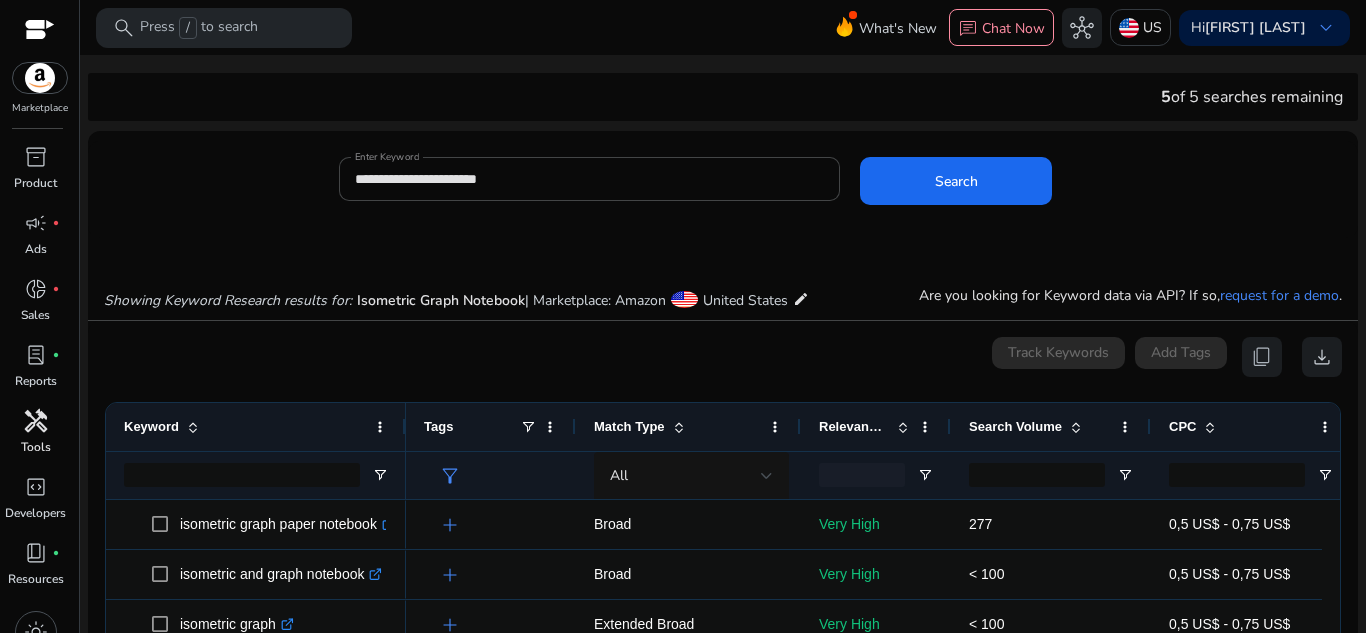 scroll, scrollTop: 238, scrollLeft: 0, axis: vertical 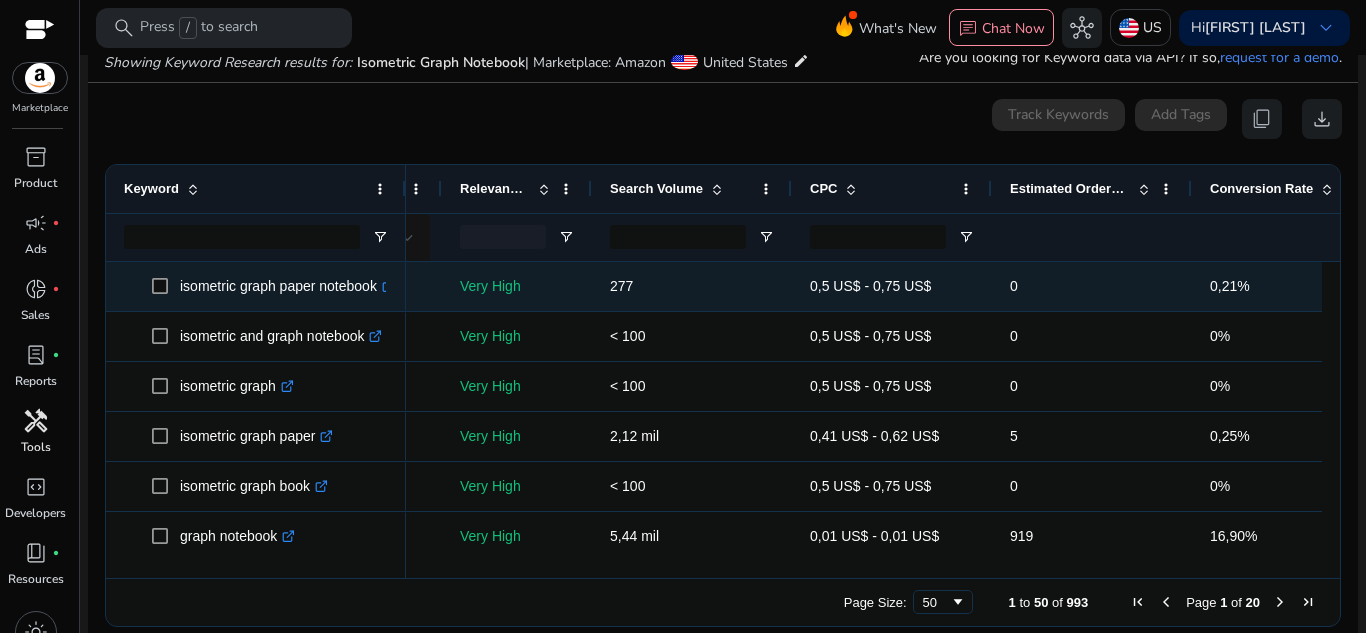 type 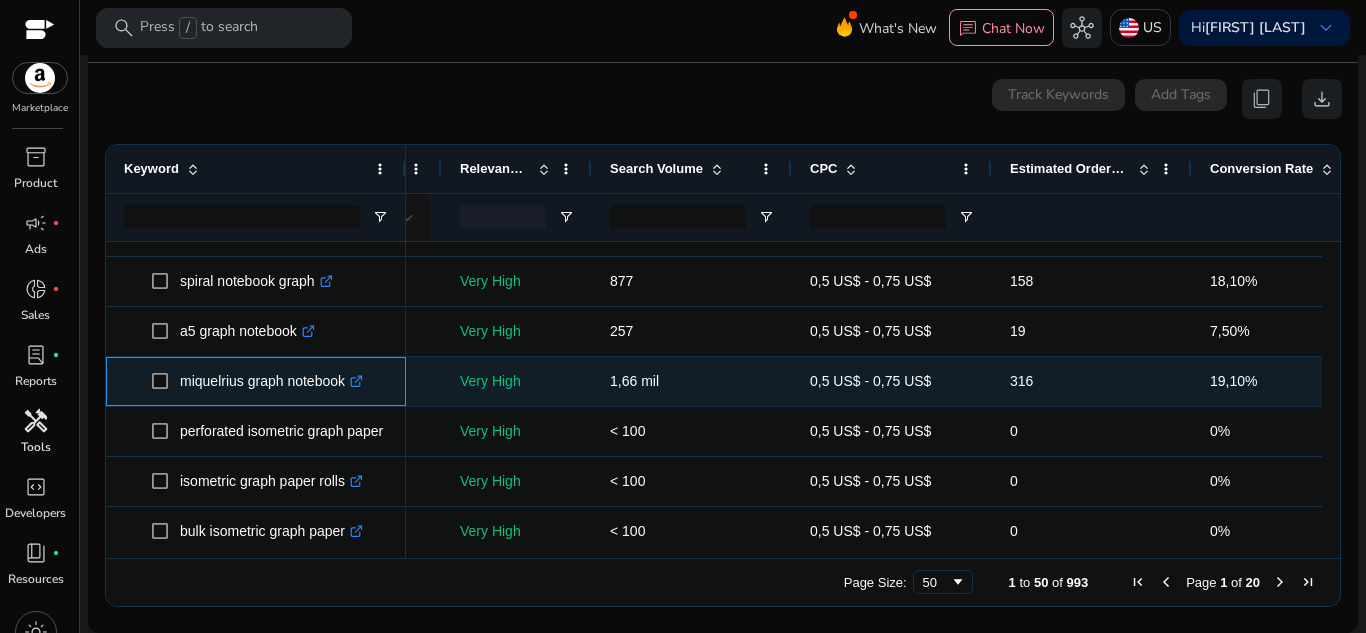 drag, startPoint x: 183, startPoint y: 392, endPoint x: 359, endPoint y: 396, distance: 176.04546 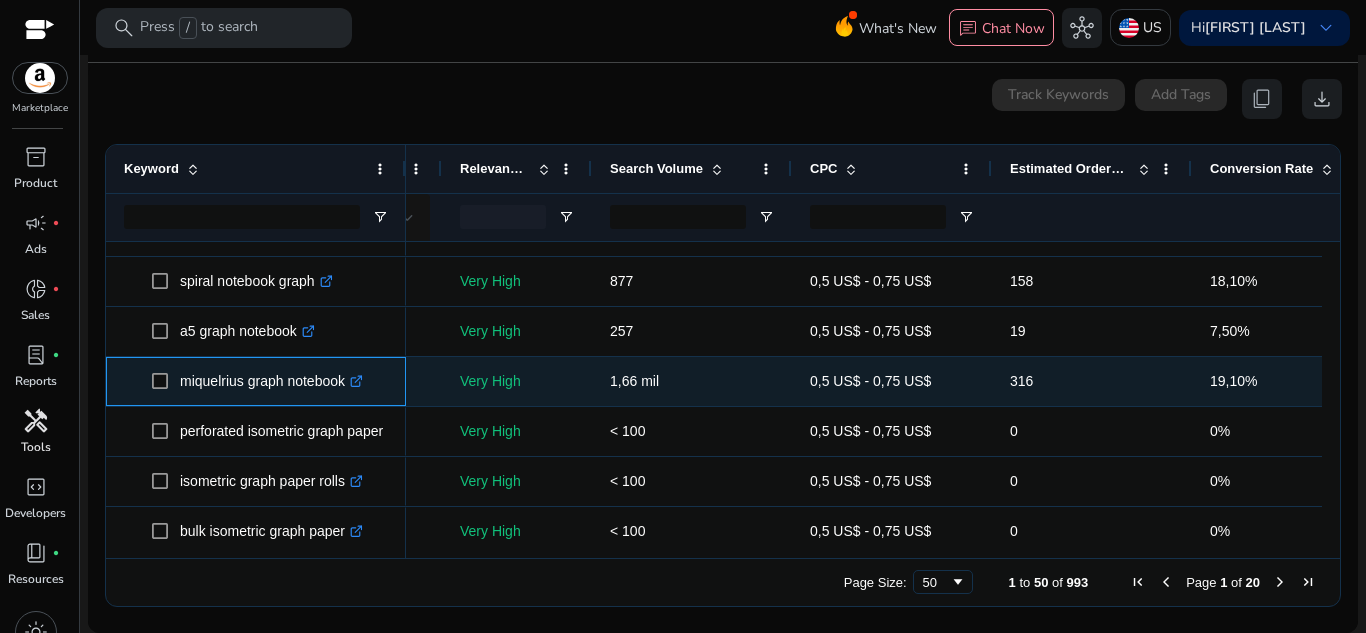 copy on "miquelrius graph notebook" 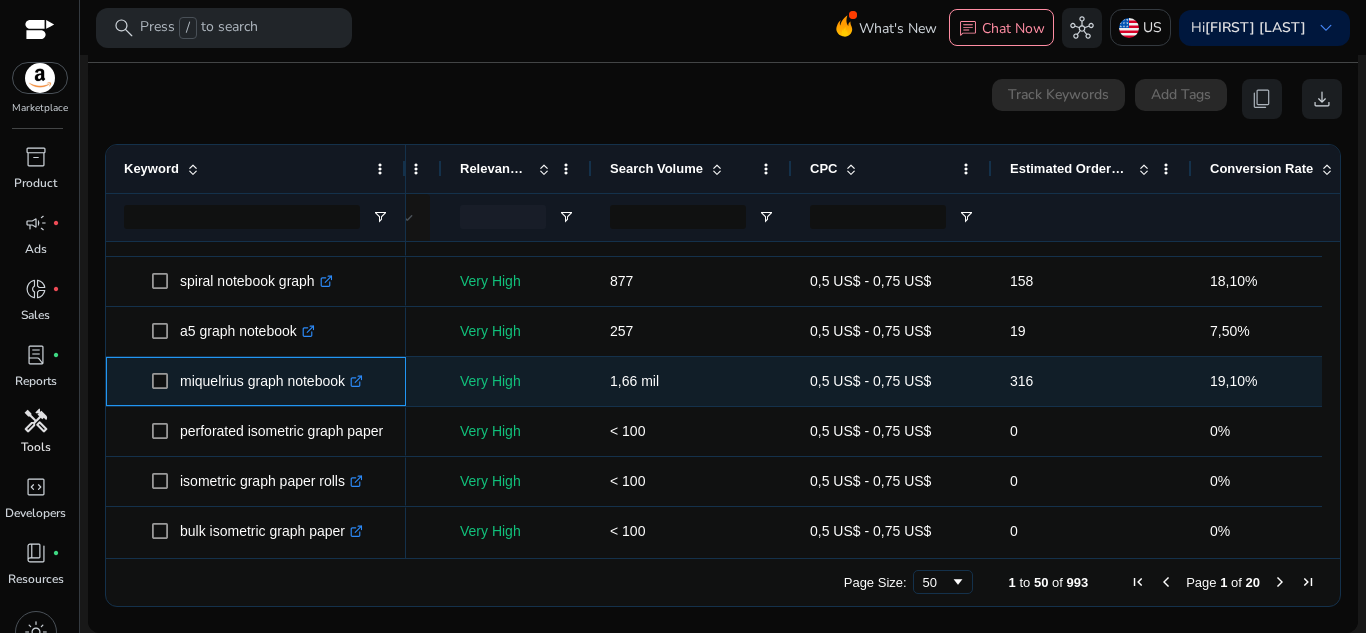 click on "miquelrius graph notebook  .st0{fill:#2c8af8}" at bounding box center [271, 381] 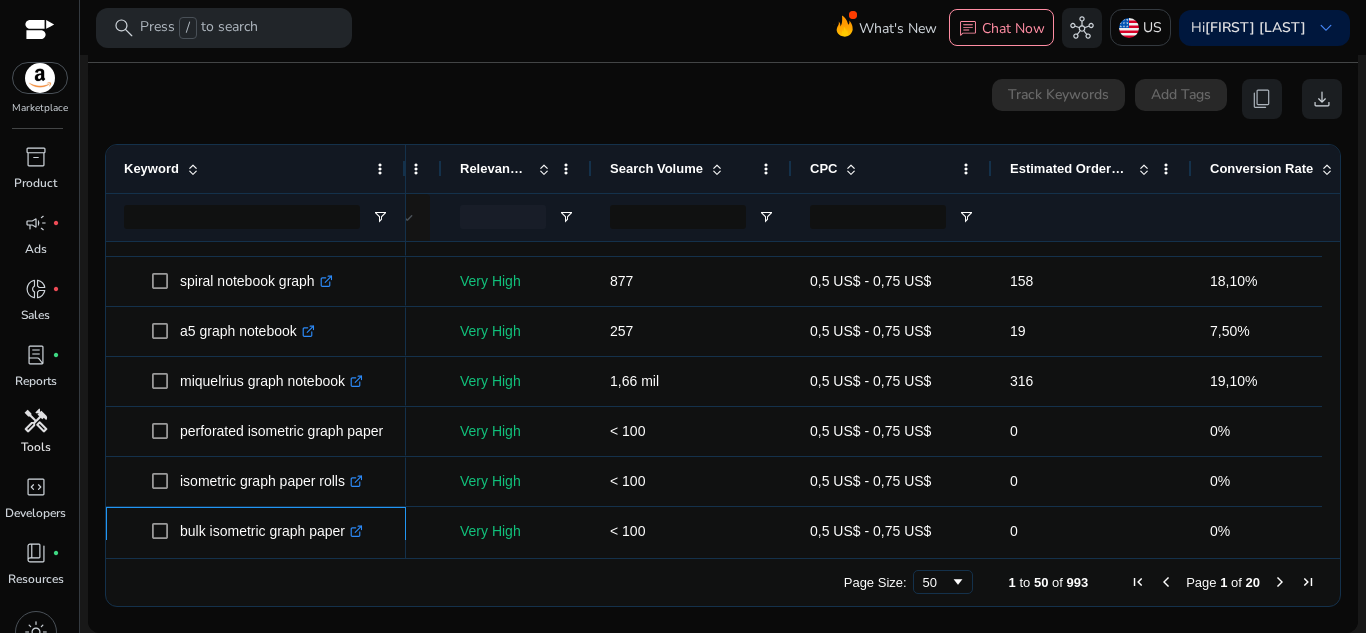 scroll, scrollTop: 2152, scrollLeft: 0, axis: vertical 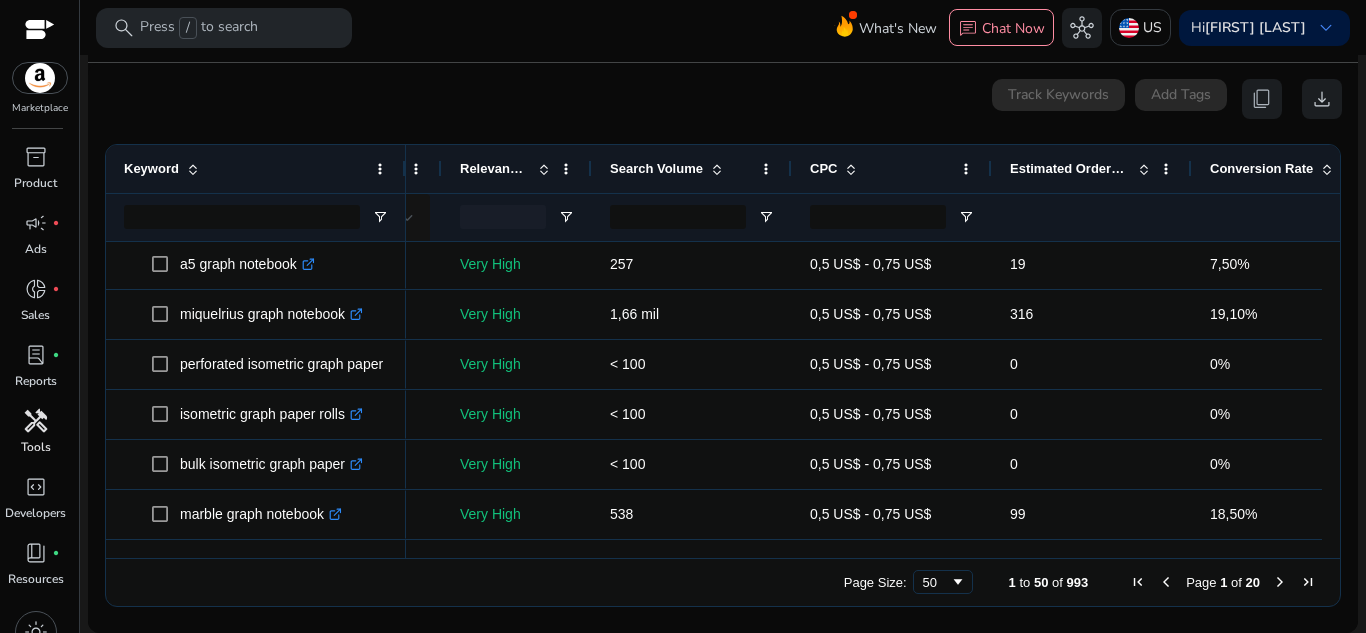 click at bounding box center [1280, 582] 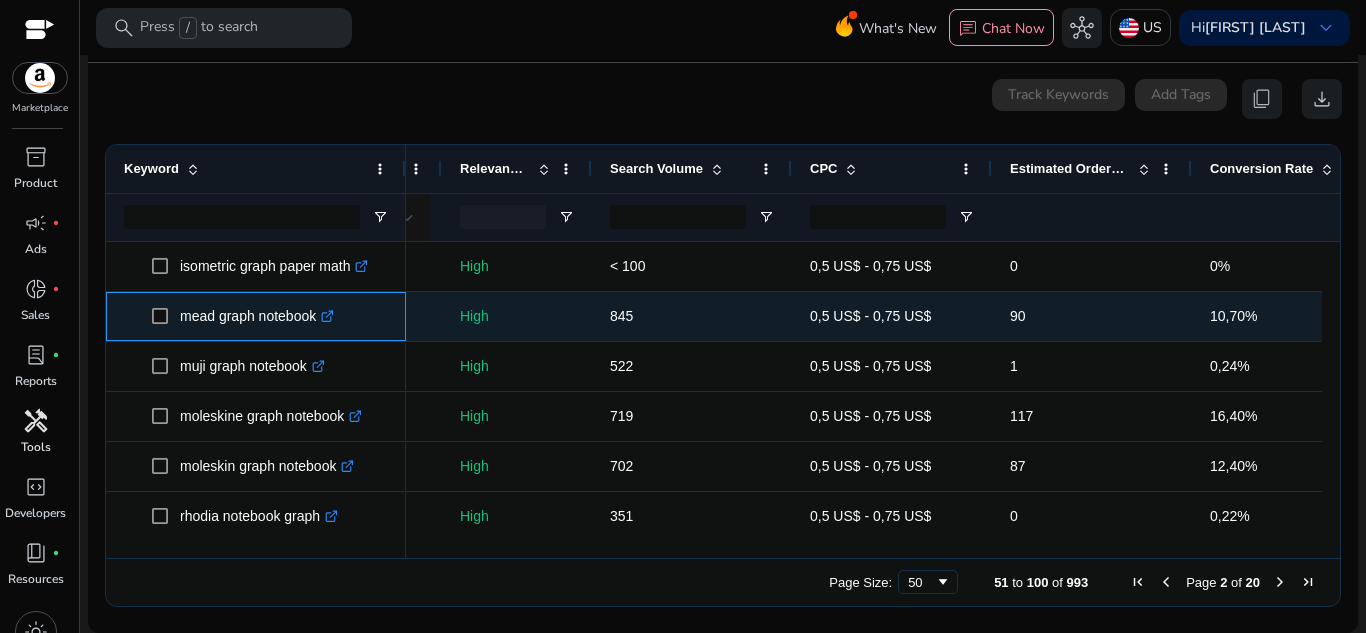 drag, startPoint x: 173, startPoint y: 321, endPoint x: 328, endPoint y: 333, distance: 155.46382 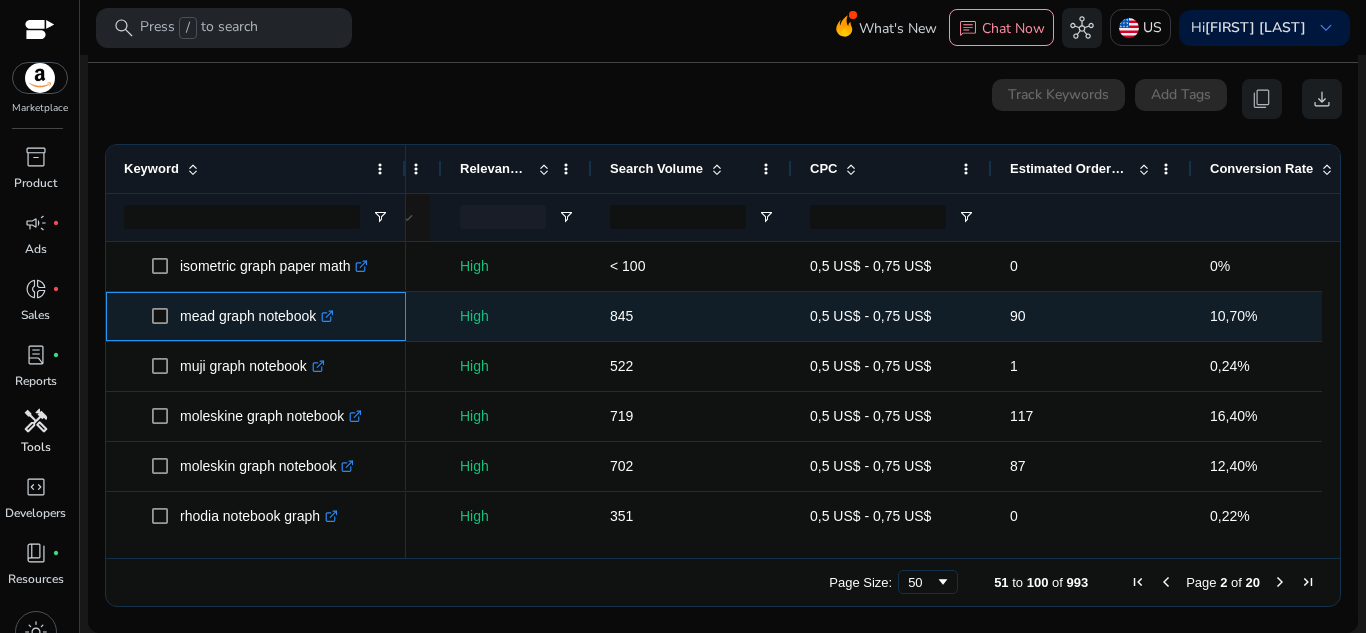 copy on "mead graph notebook" 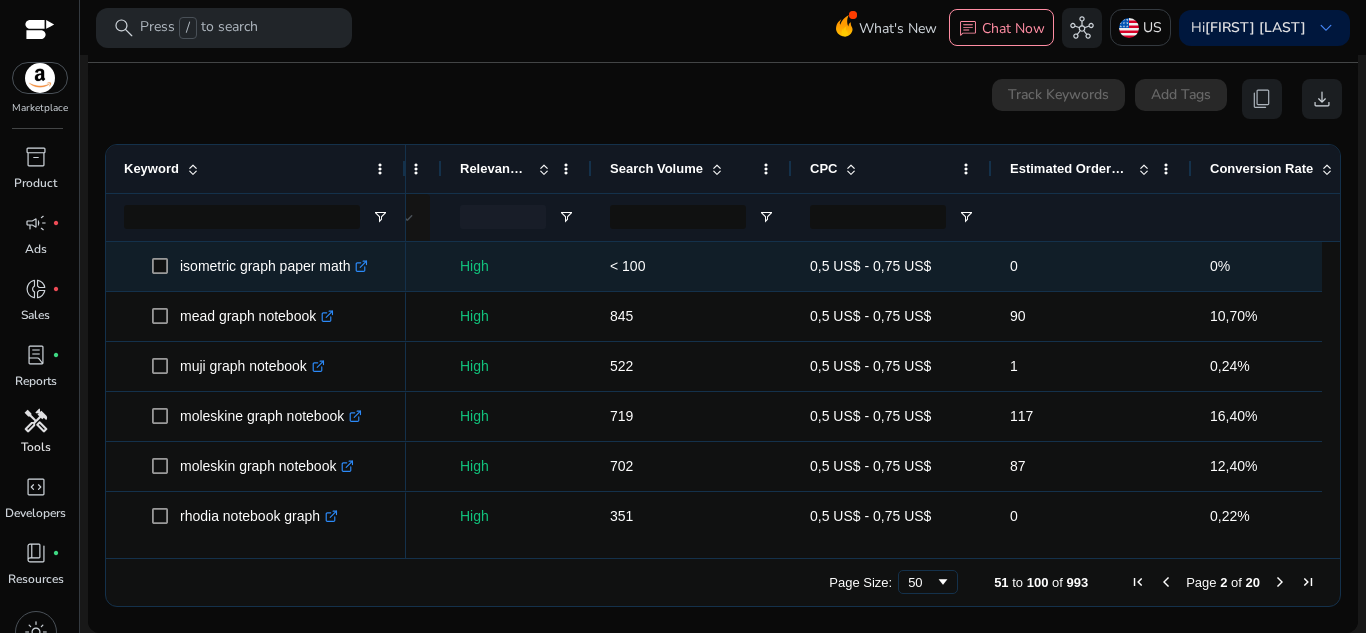 scroll, scrollTop: 2, scrollLeft: 0, axis: vertical 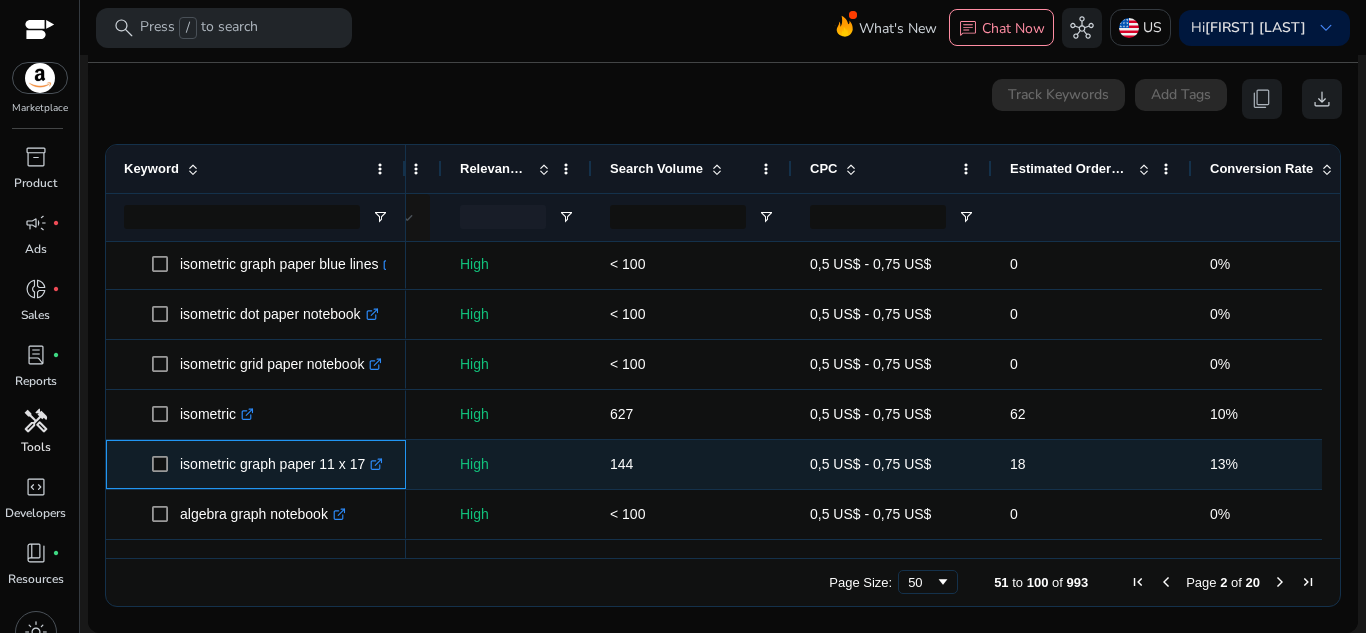 drag, startPoint x: 181, startPoint y: 463, endPoint x: 364, endPoint y: 465, distance: 183.01093 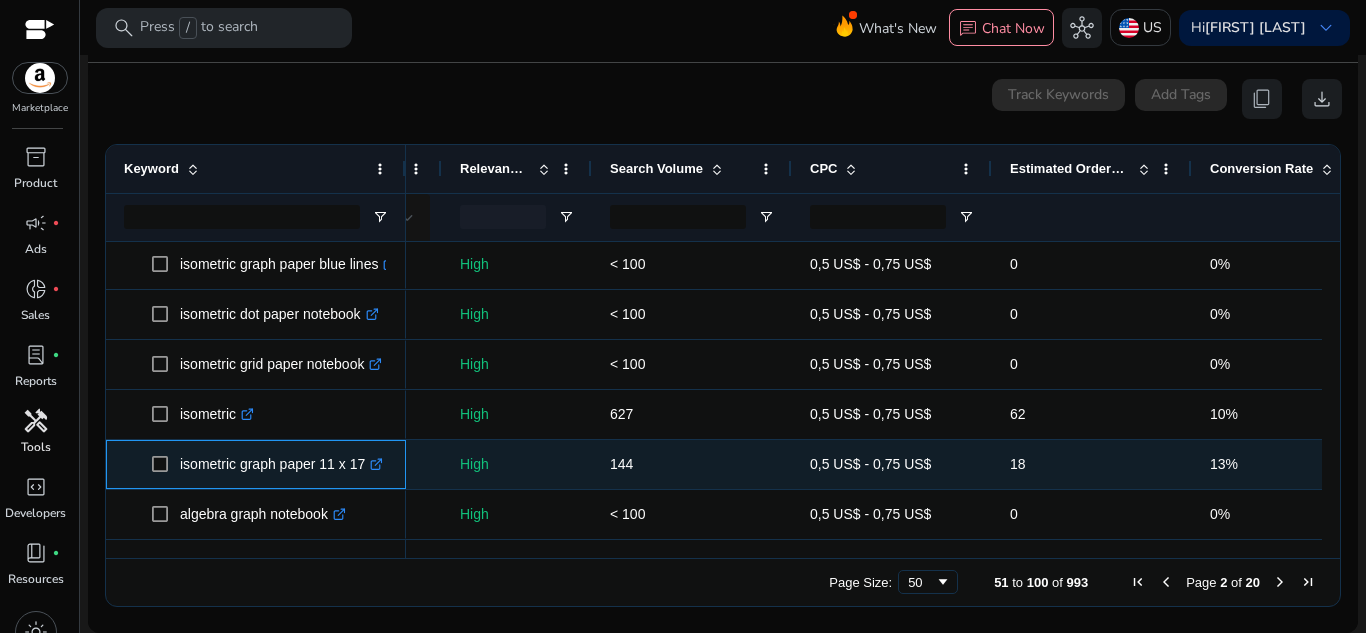 copy on "isometric graph paper 11 x 17" 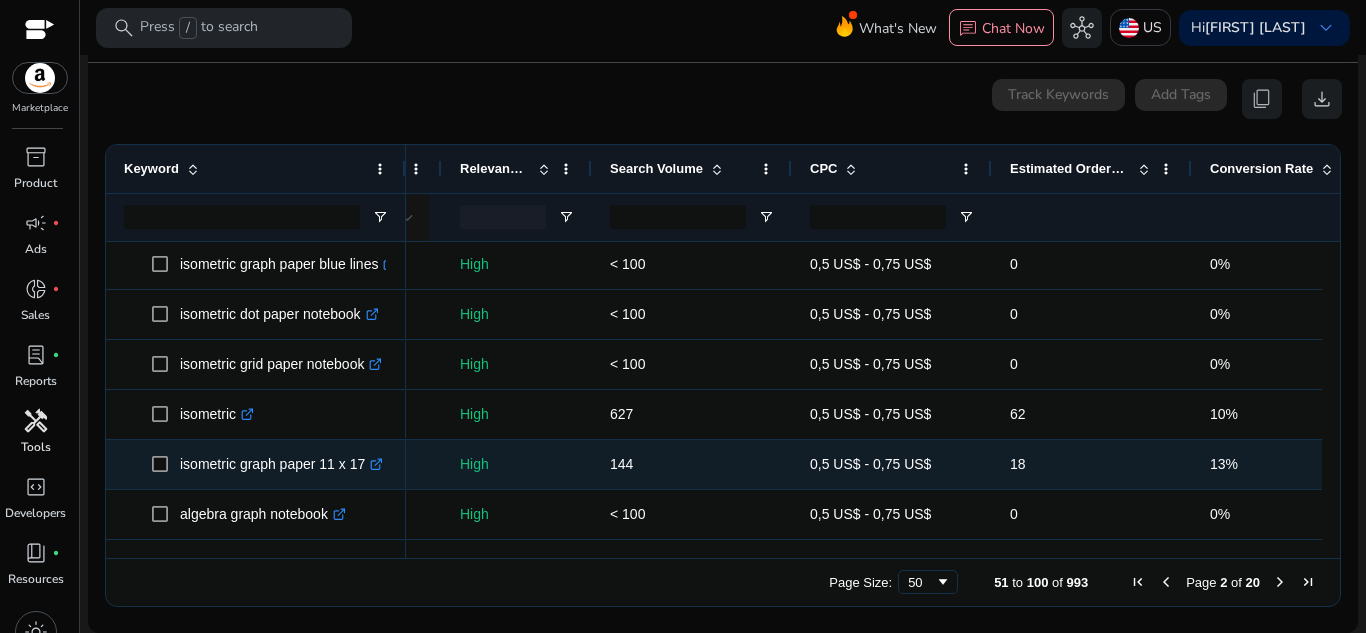 scroll, scrollTop: 952, scrollLeft: 0, axis: vertical 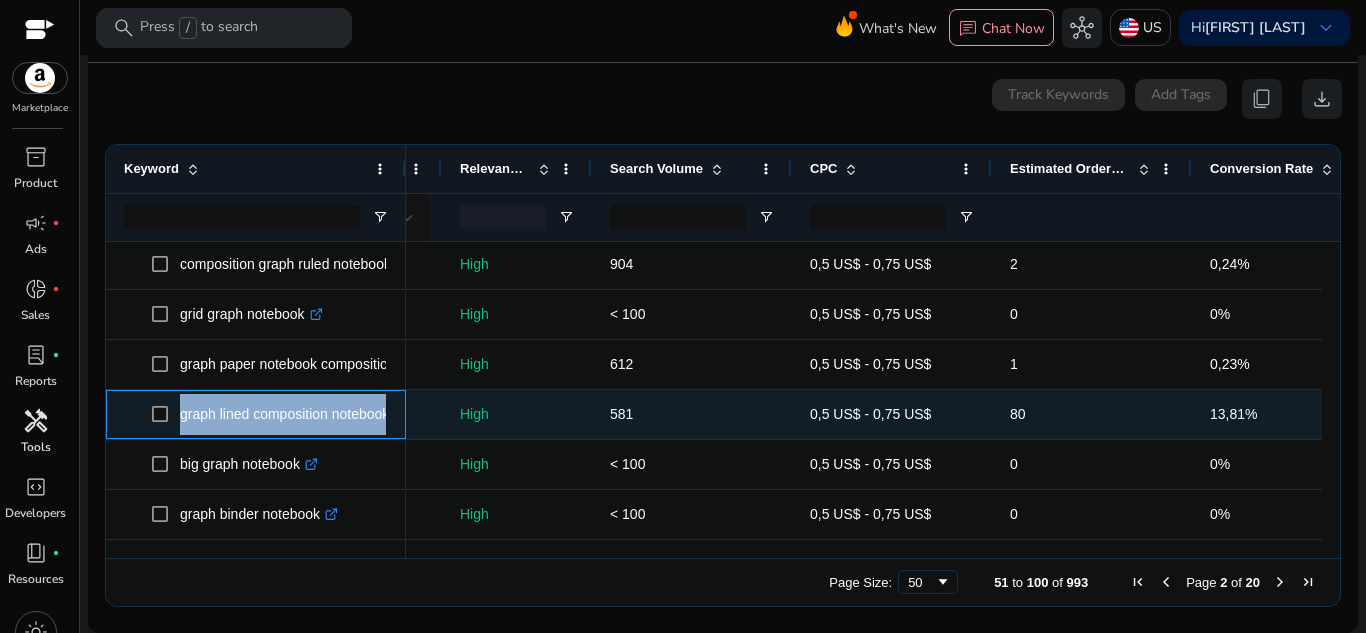 drag, startPoint x: 179, startPoint y: 418, endPoint x: 394, endPoint y: 416, distance: 215.00931 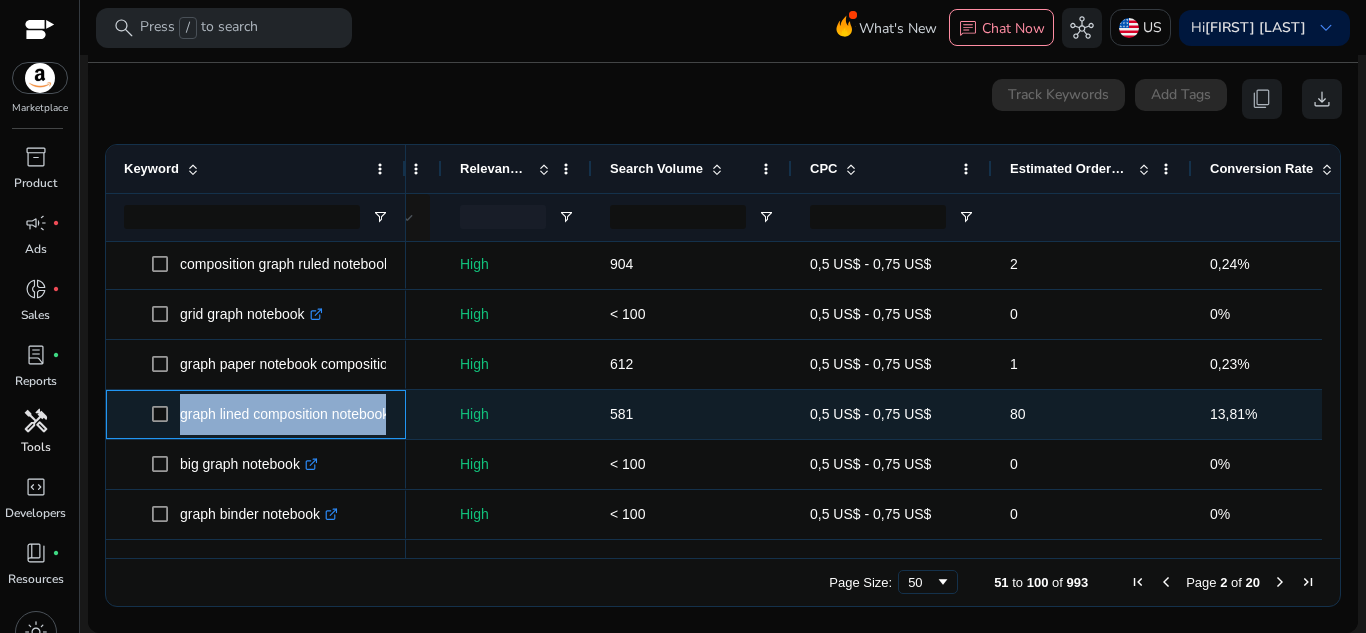 copy on "graph lined composition notebook  .st0{fill:#2c8af8}" 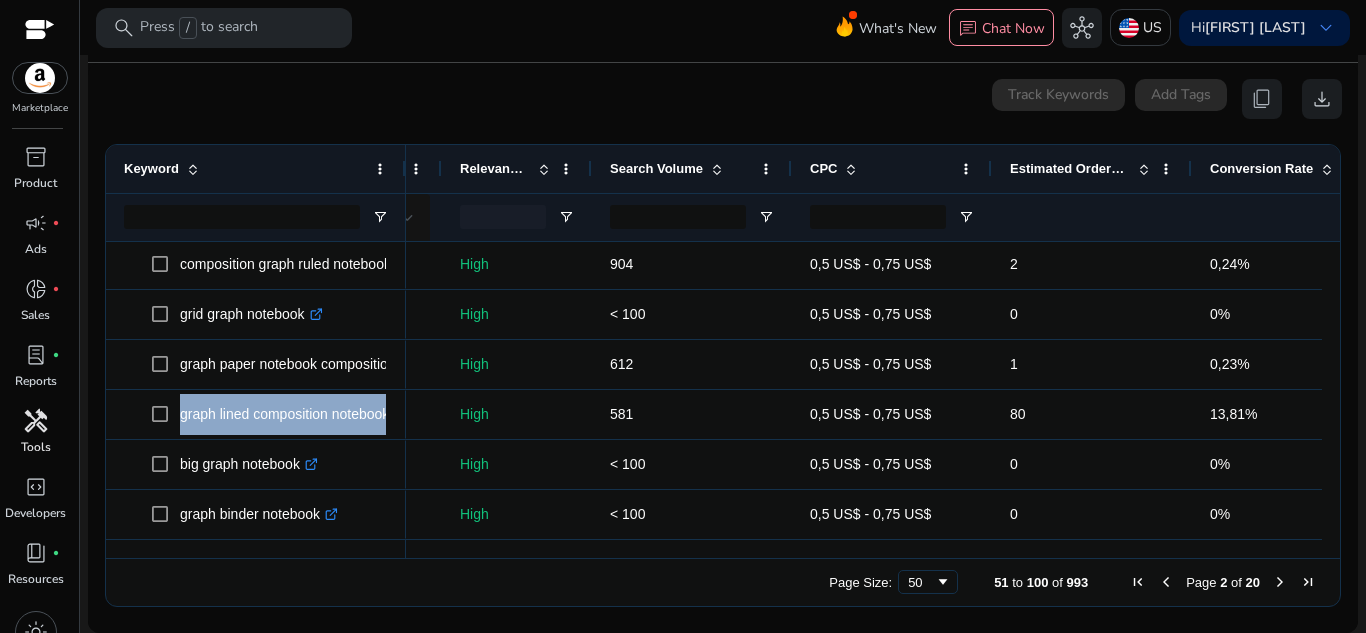 scroll, scrollTop: 1452, scrollLeft: 0, axis: vertical 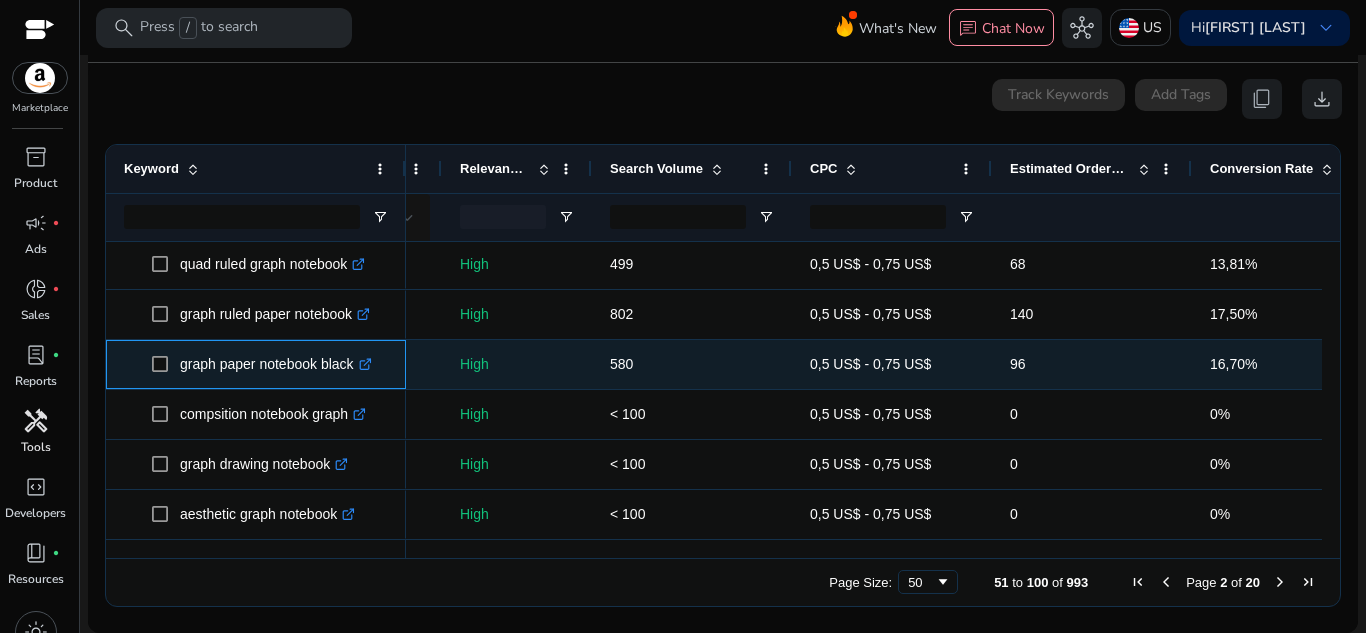 drag, startPoint x: 182, startPoint y: 369, endPoint x: 360, endPoint y: 356, distance: 178.47409 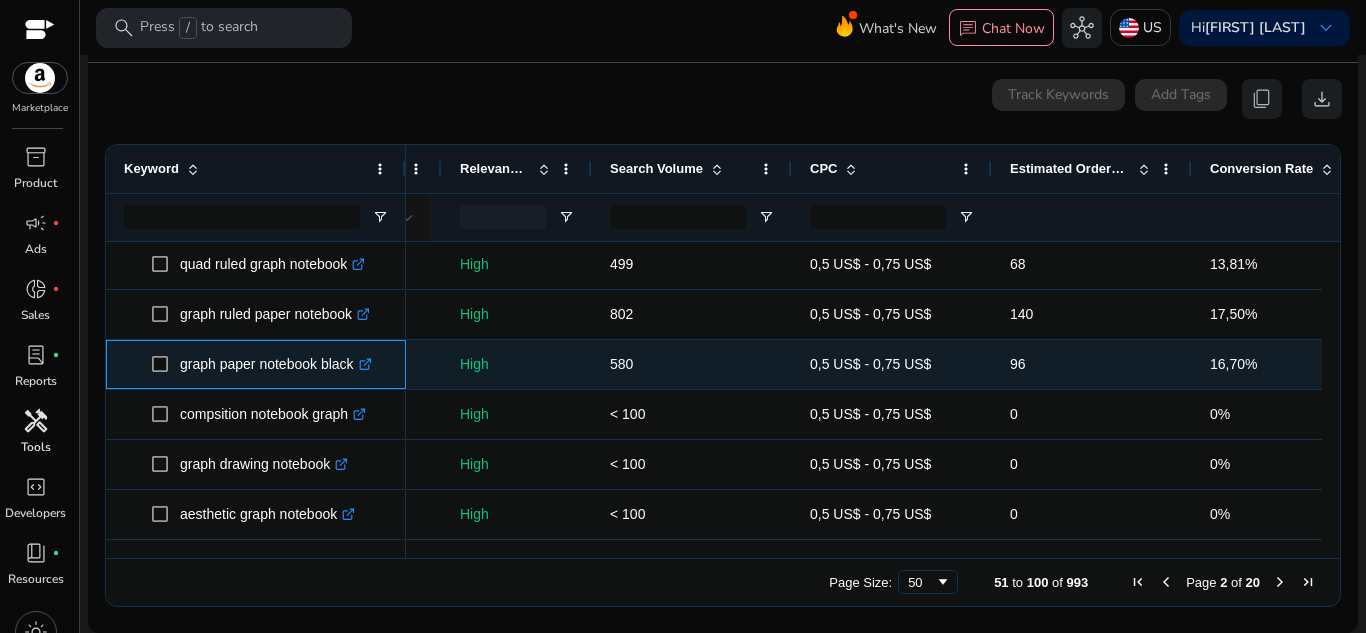 copy on "graph paper notebook black" 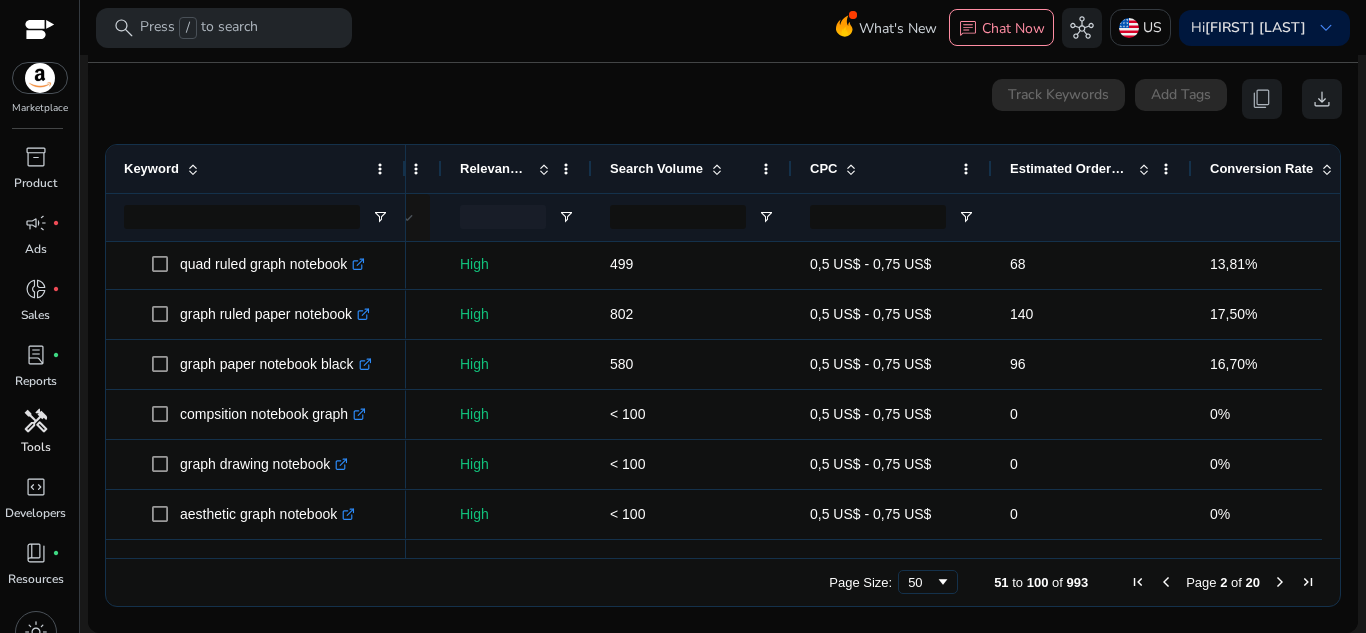 scroll, scrollTop: 1952, scrollLeft: 0, axis: vertical 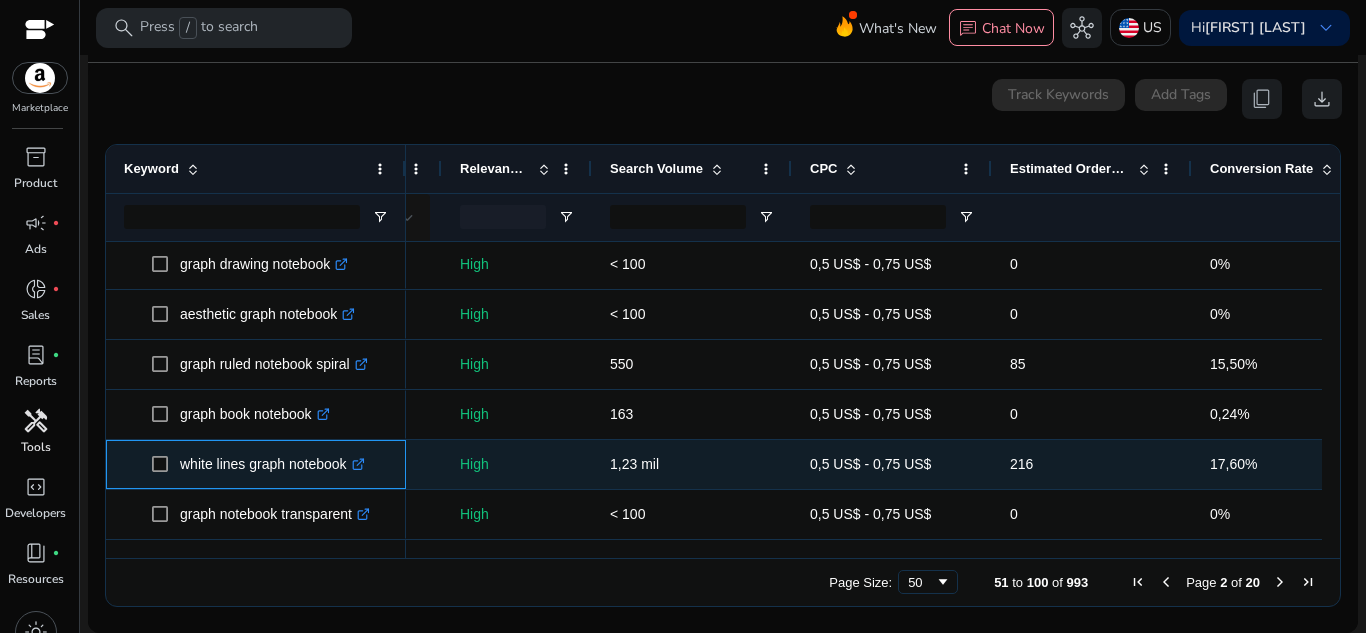 drag, startPoint x: 174, startPoint y: 465, endPoint x: 376, endPoint y: 475, distance: 202.24738 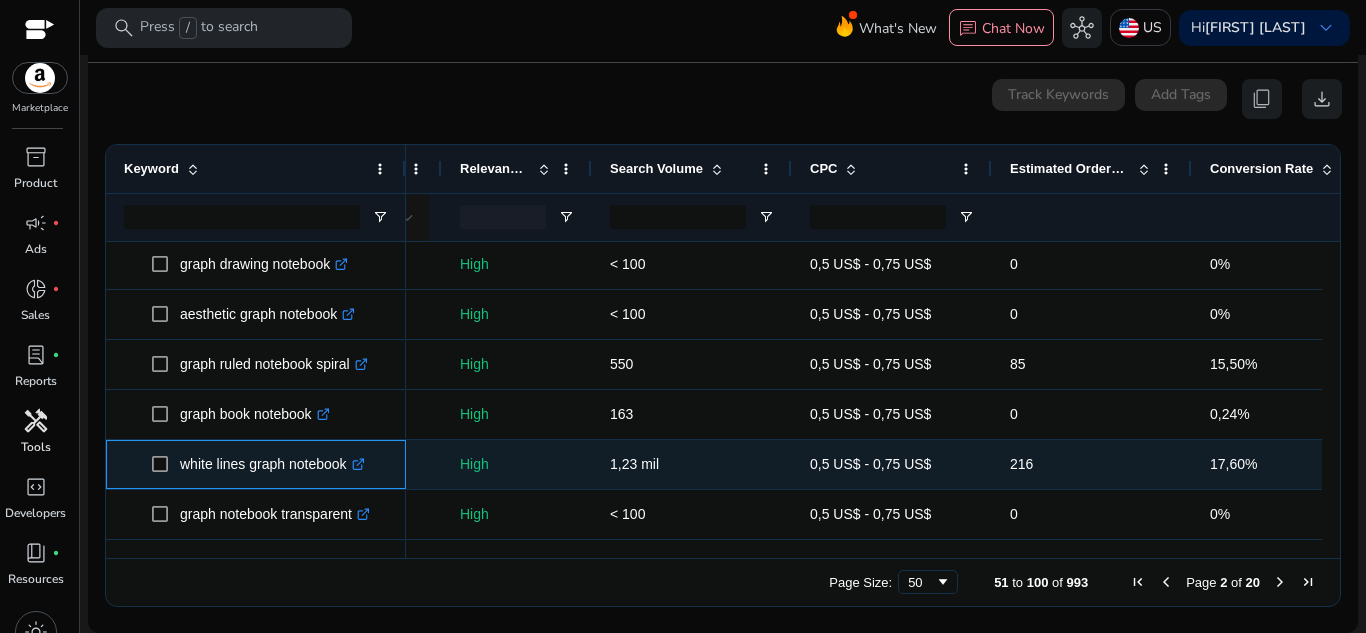 copy on "white lines graph notebook" 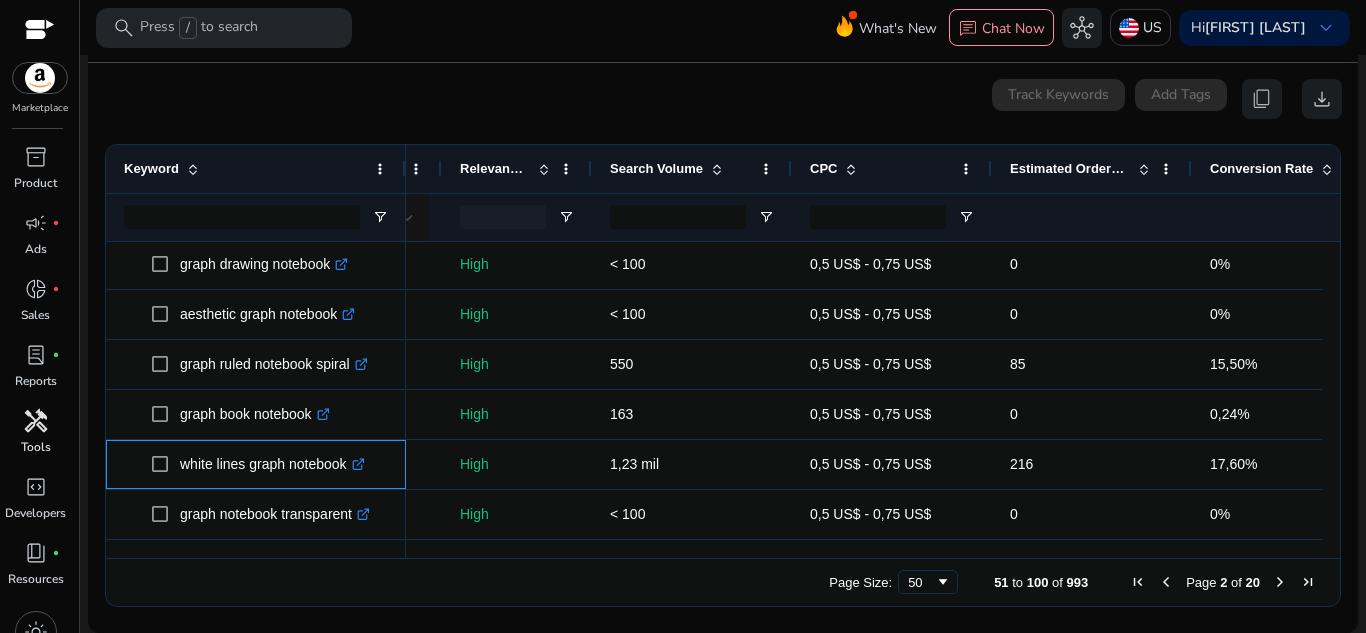 scroll, scrollTop: 2196, scrollLeft: 0, axis: vertical 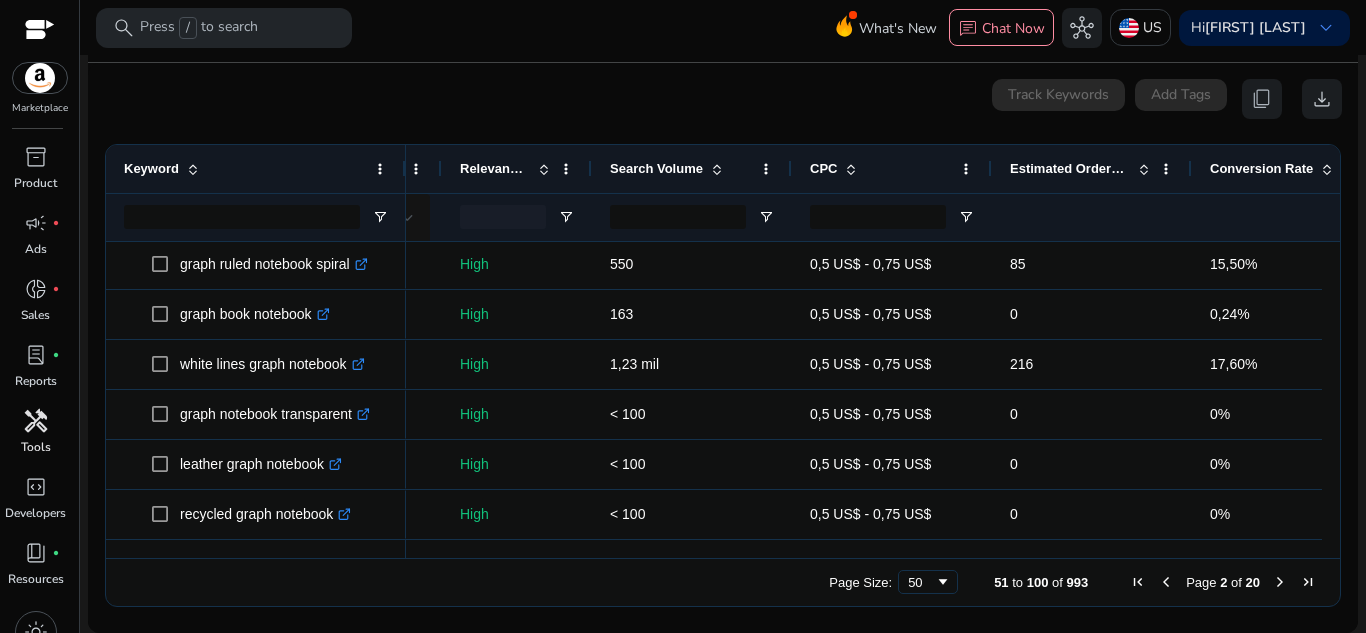 click at bounding box center [1280, 582] 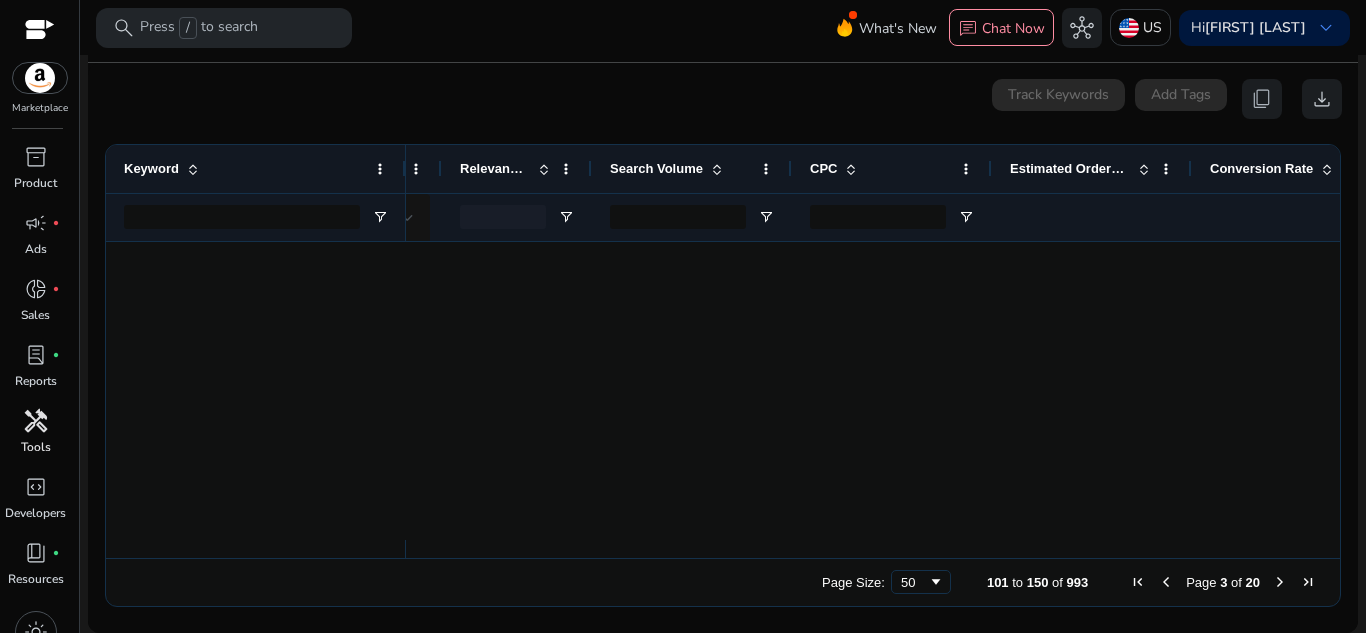 scroll, scrollTop: 0, scrollLeft: 0, axis: both 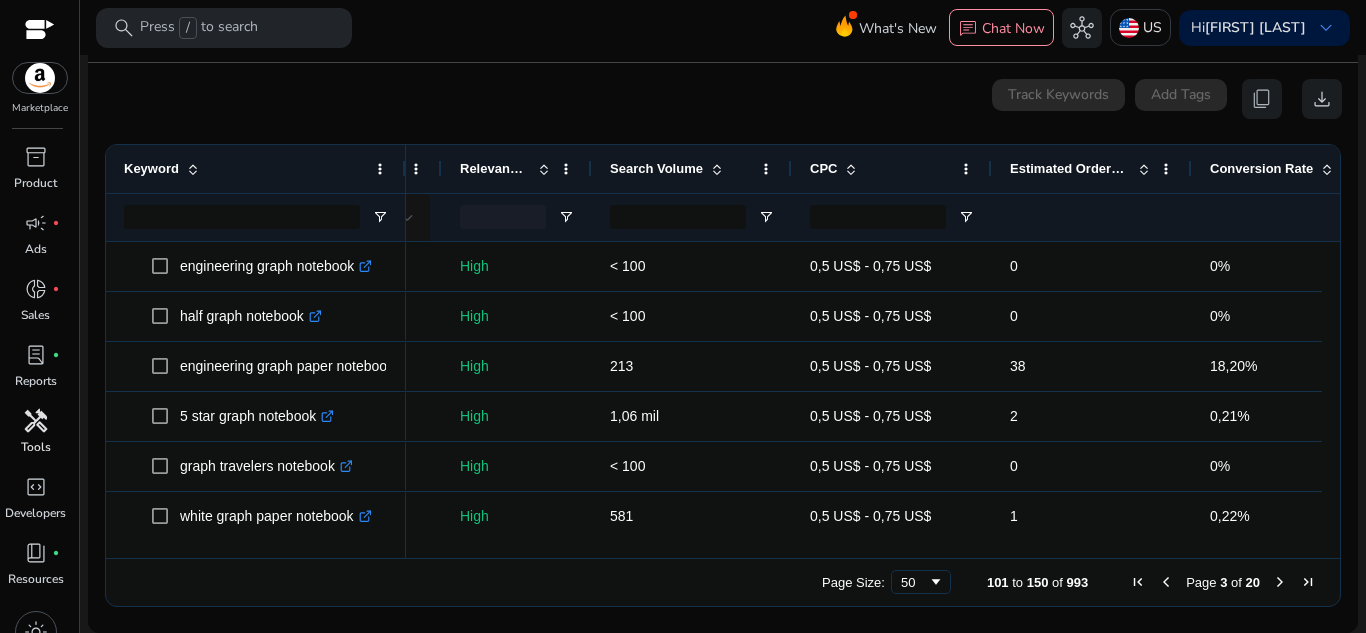 click on "**********" 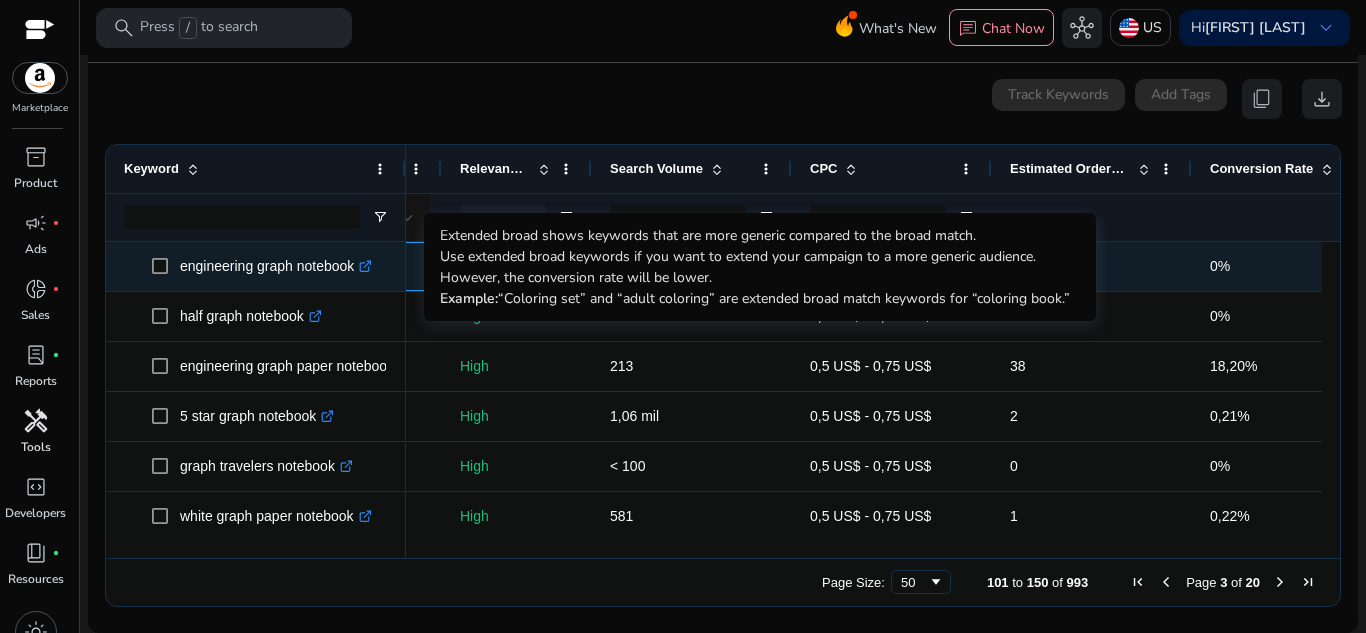 click on "Extended Broad" at bounding box center (329, 266) 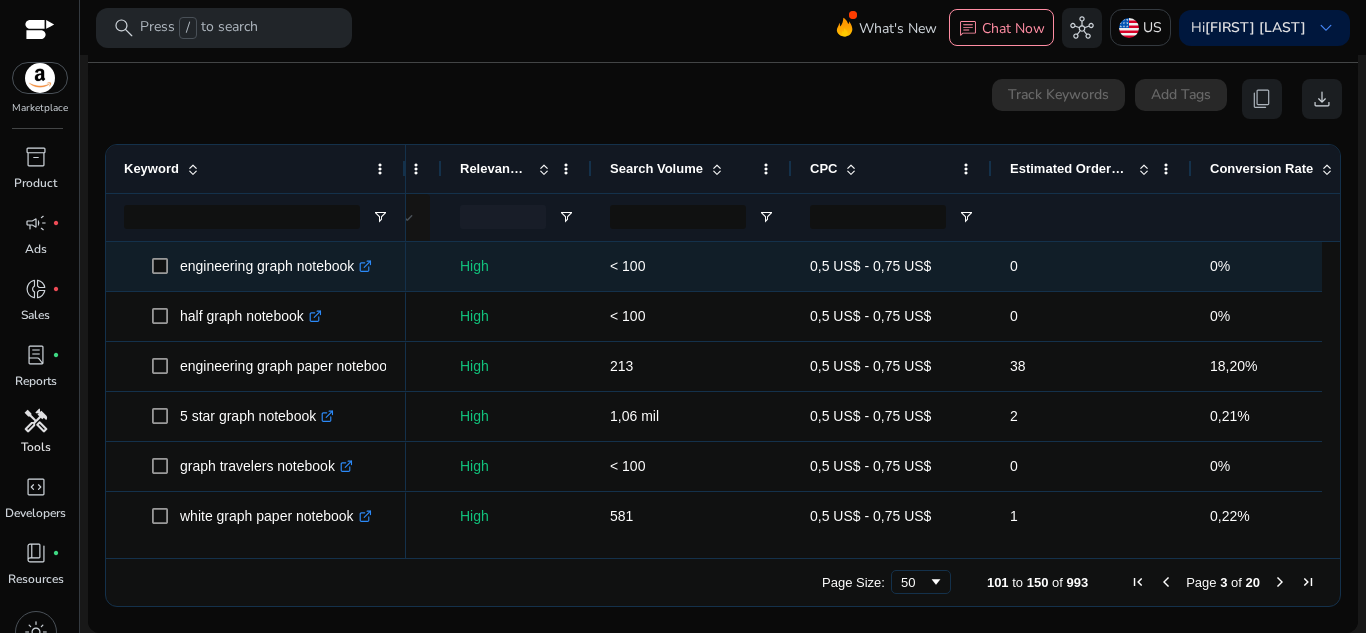 scroll, scrollTop: 0, scrollLeft: 170, axis: horizontal 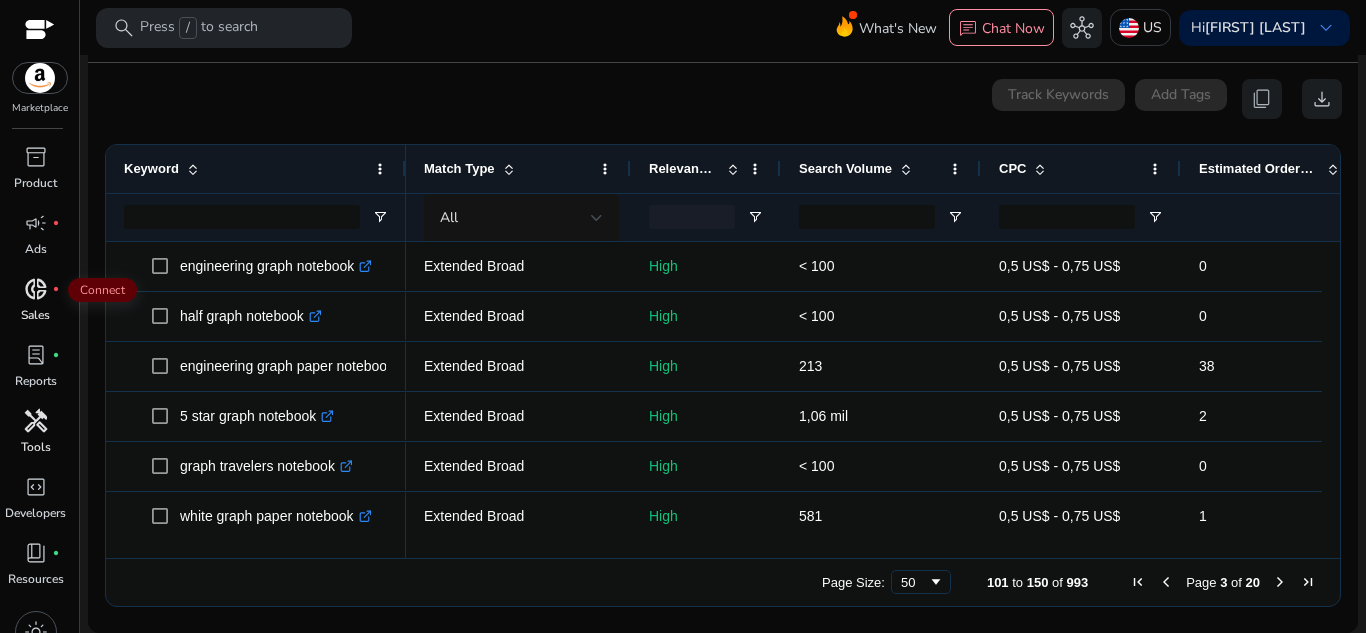 click on "donut_small" at bounding box center (36, 289) 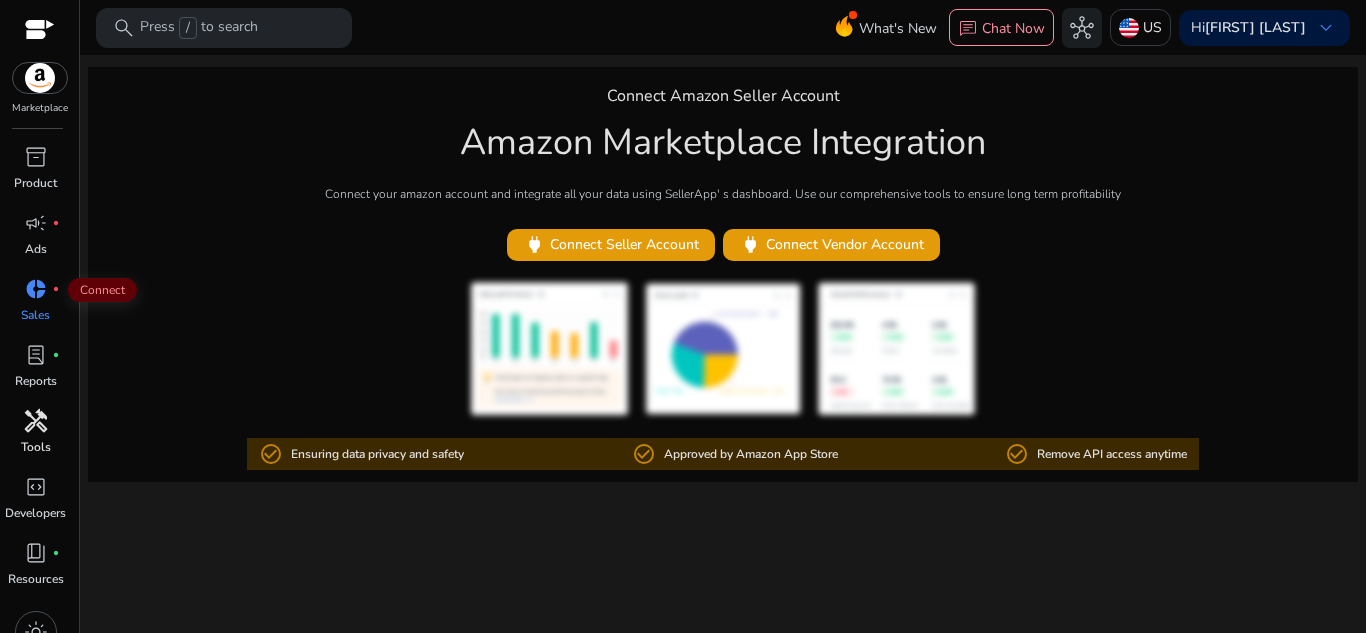 scroll, scrollTop: 0, scrollLeft: 0, axis: both 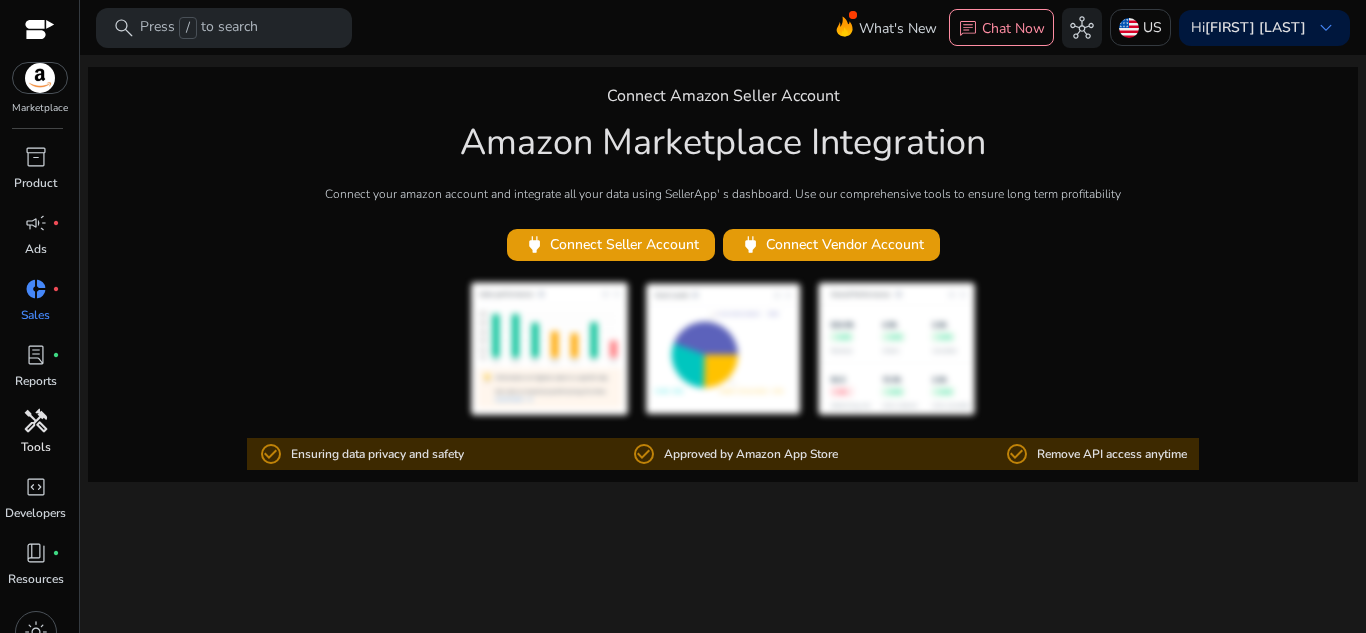 click on "handyman" at bounding box center [36, 421] 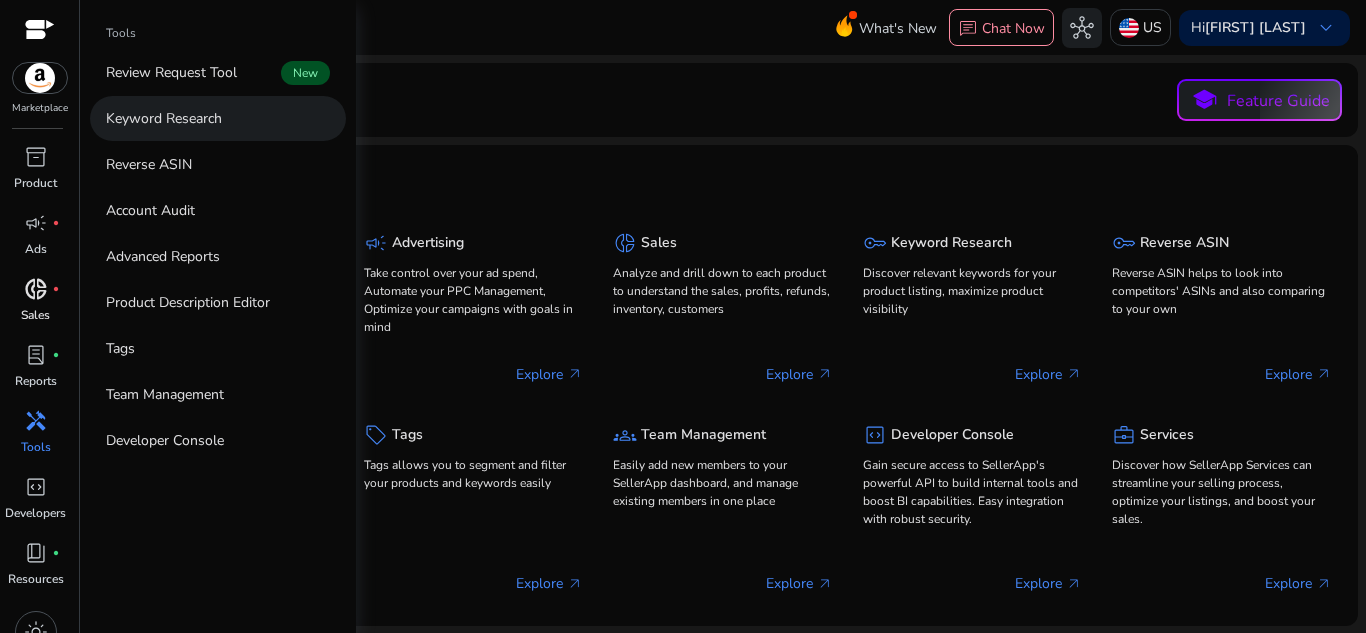 click on "Keyword Research" at bounding box center [164, 118] 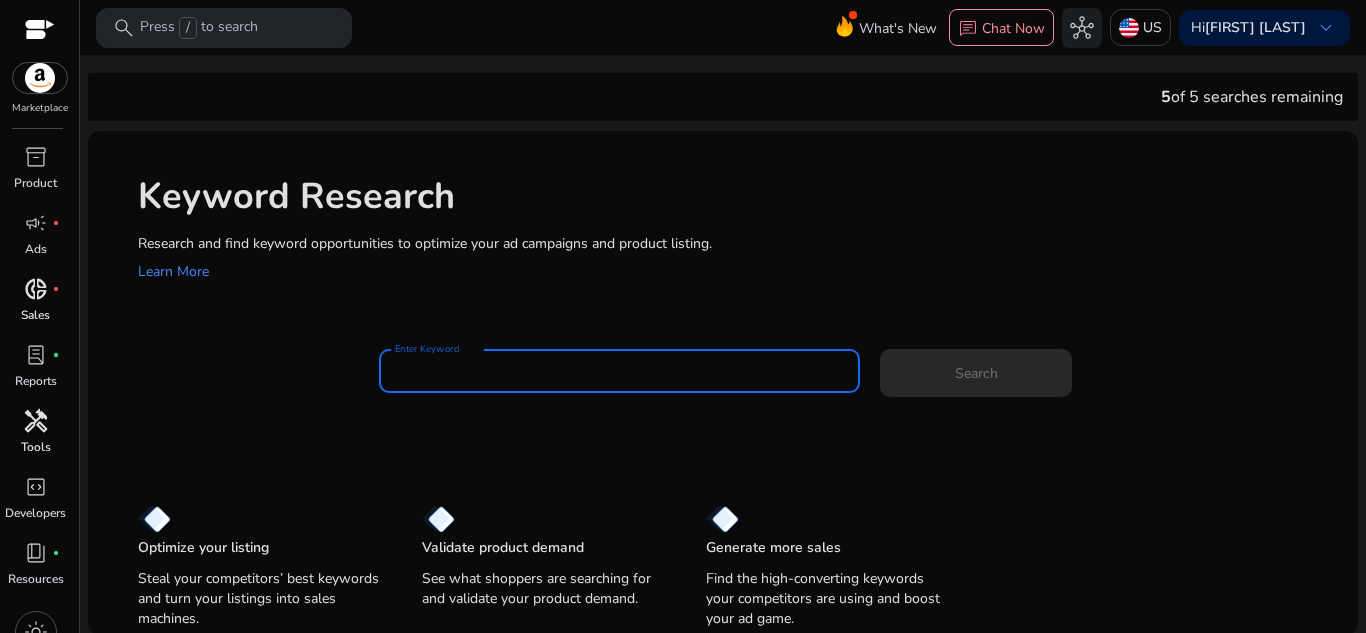 click on "Enter Keyword" at bounding box center [620, 371] 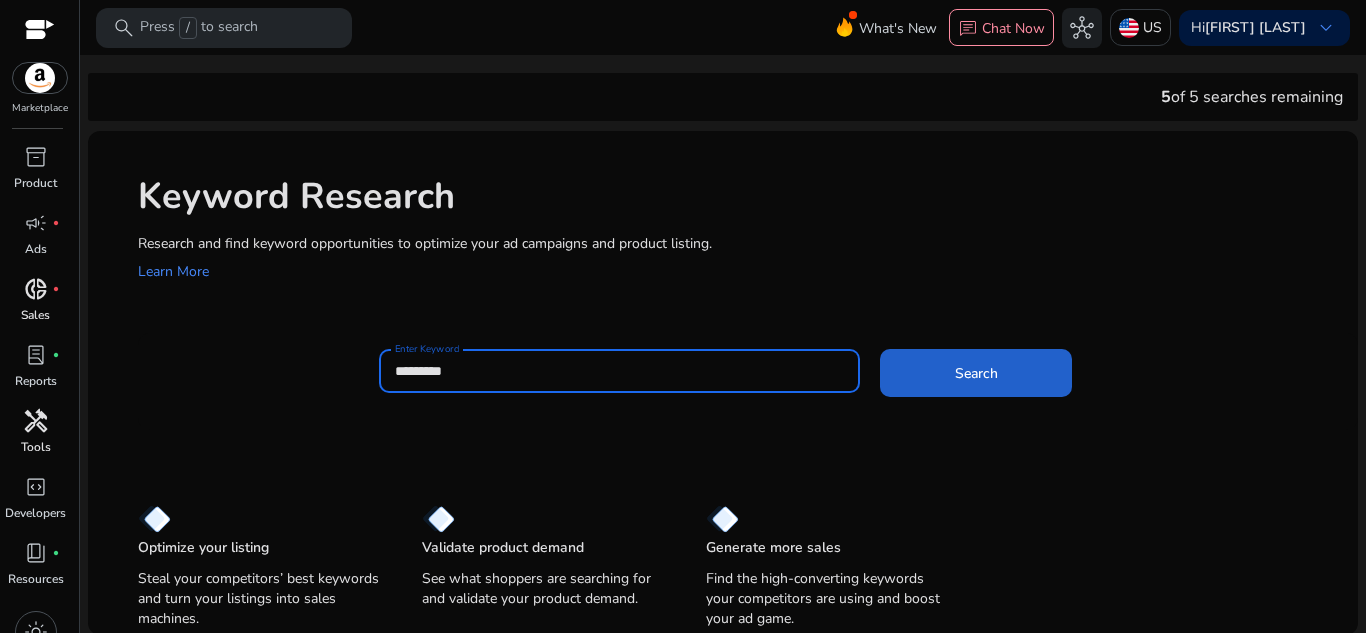 type on "********" 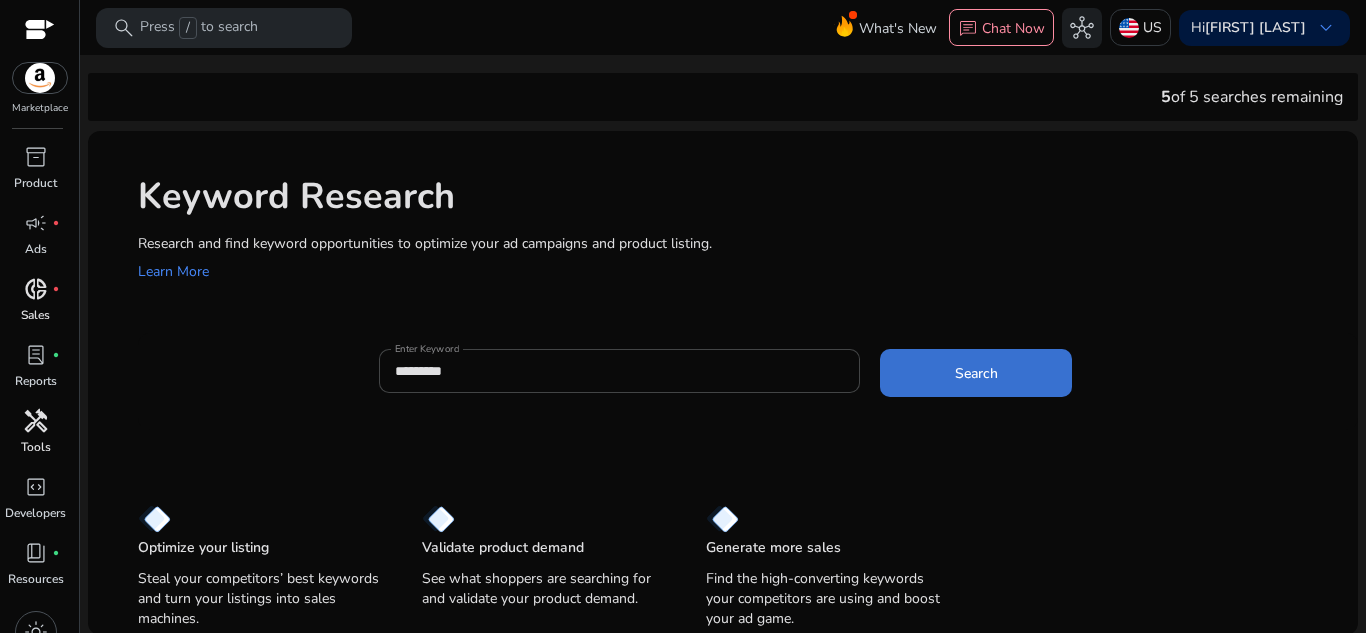 click 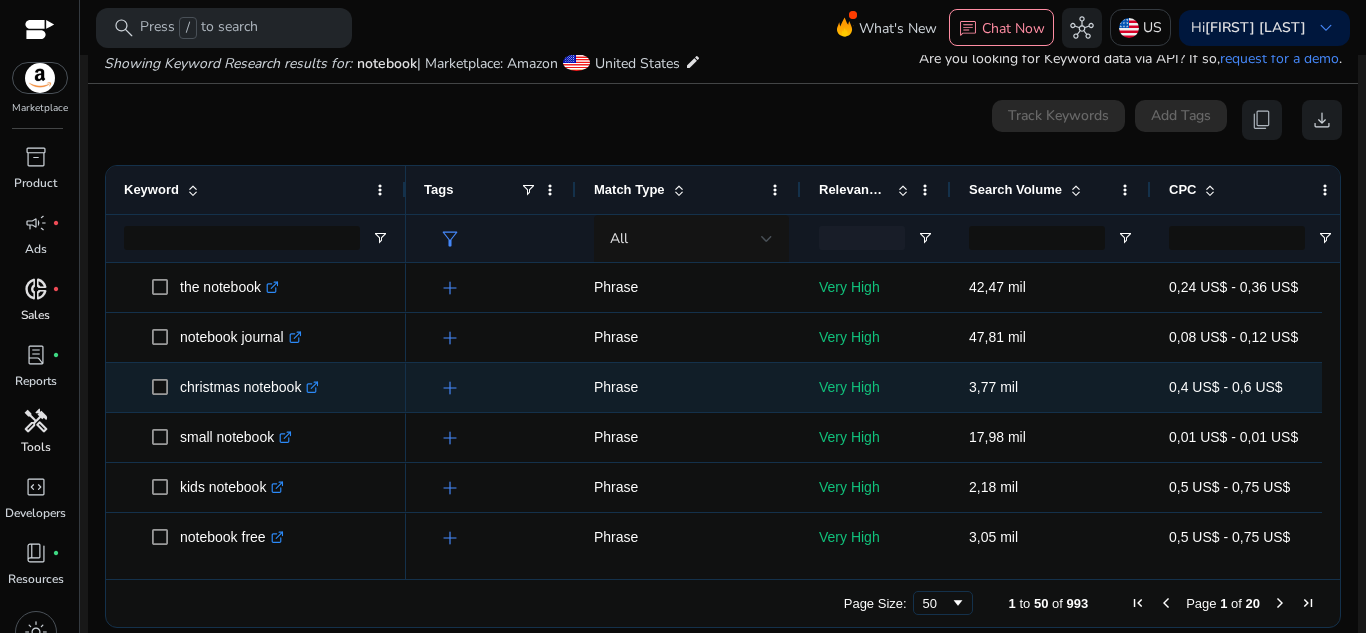 scroll, scrollTop: 238, scrollLeft: 0, axis: vertical 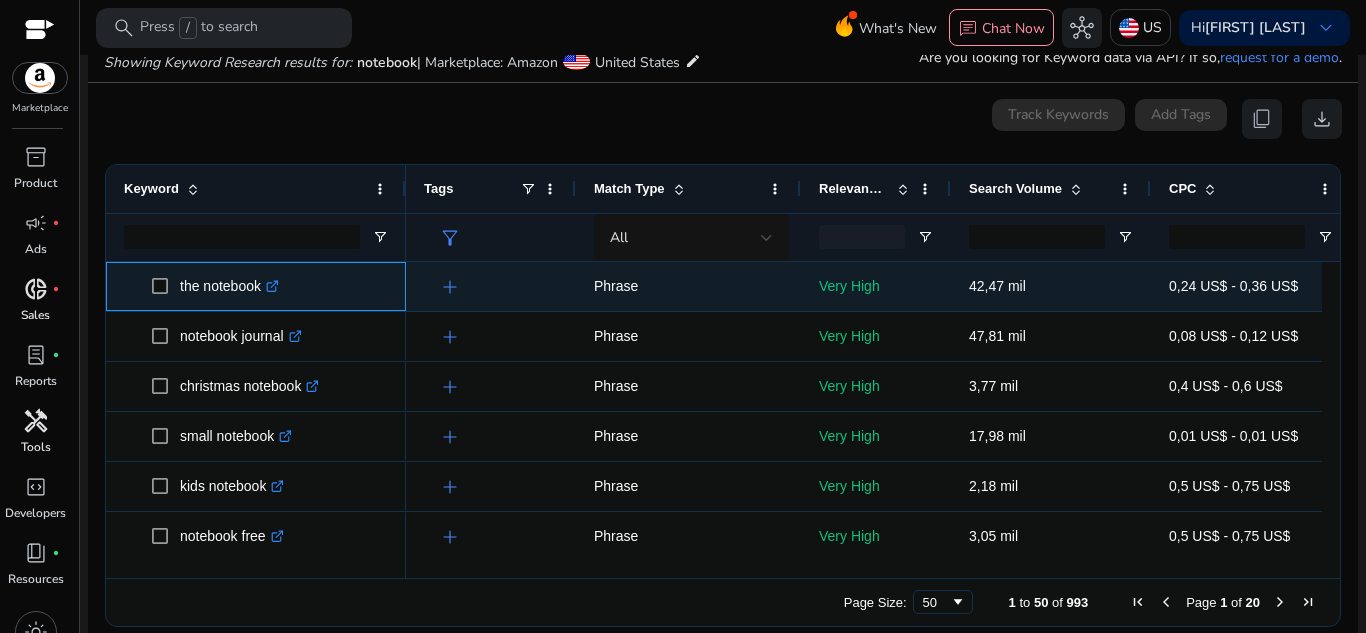 drag, startPoint x: 176, startPoint y: 284, endPoint x: 263, endPoint y: 286, distance: 87.02299 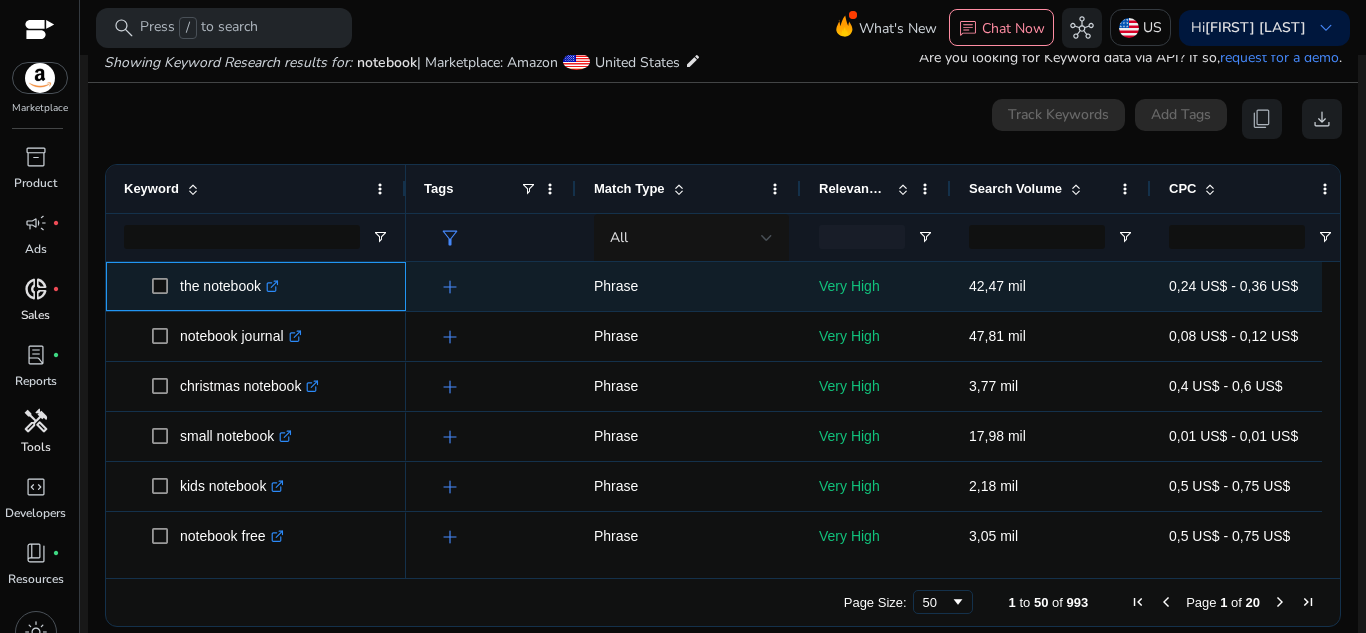 copy on "the notebook" 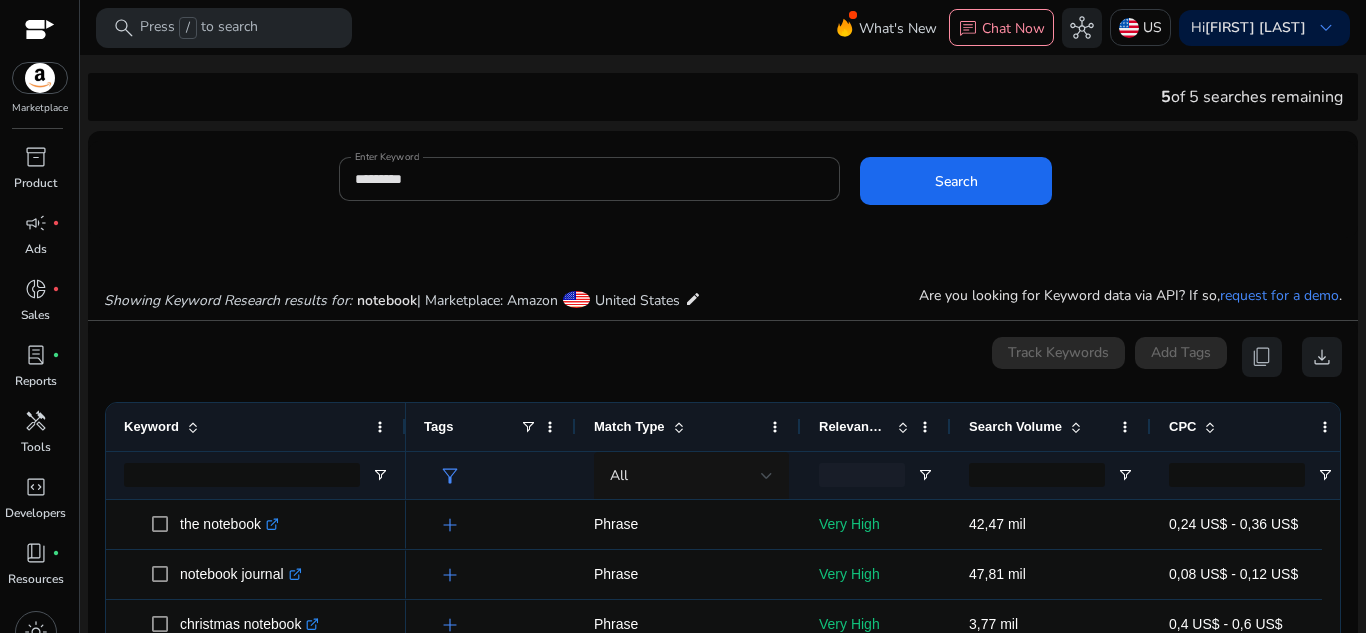 scroll, scrollTop: 0, scrollLeft: 0, axis: both 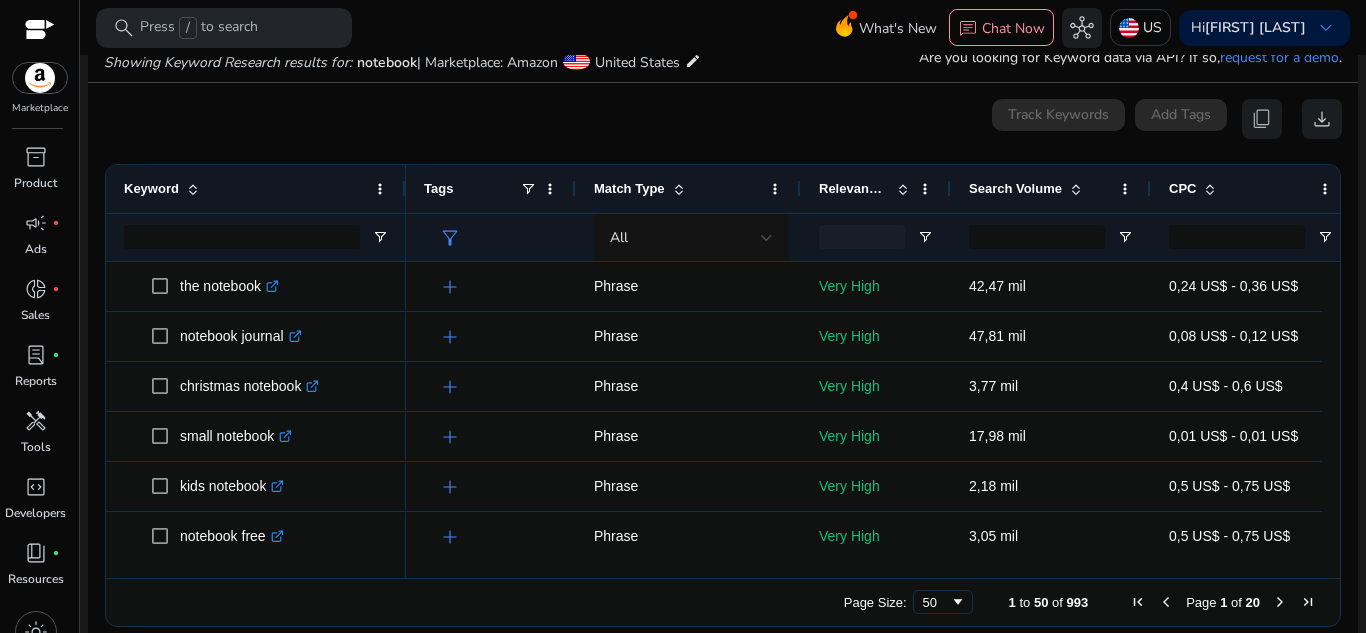 click at bounding box center (1076, 189) 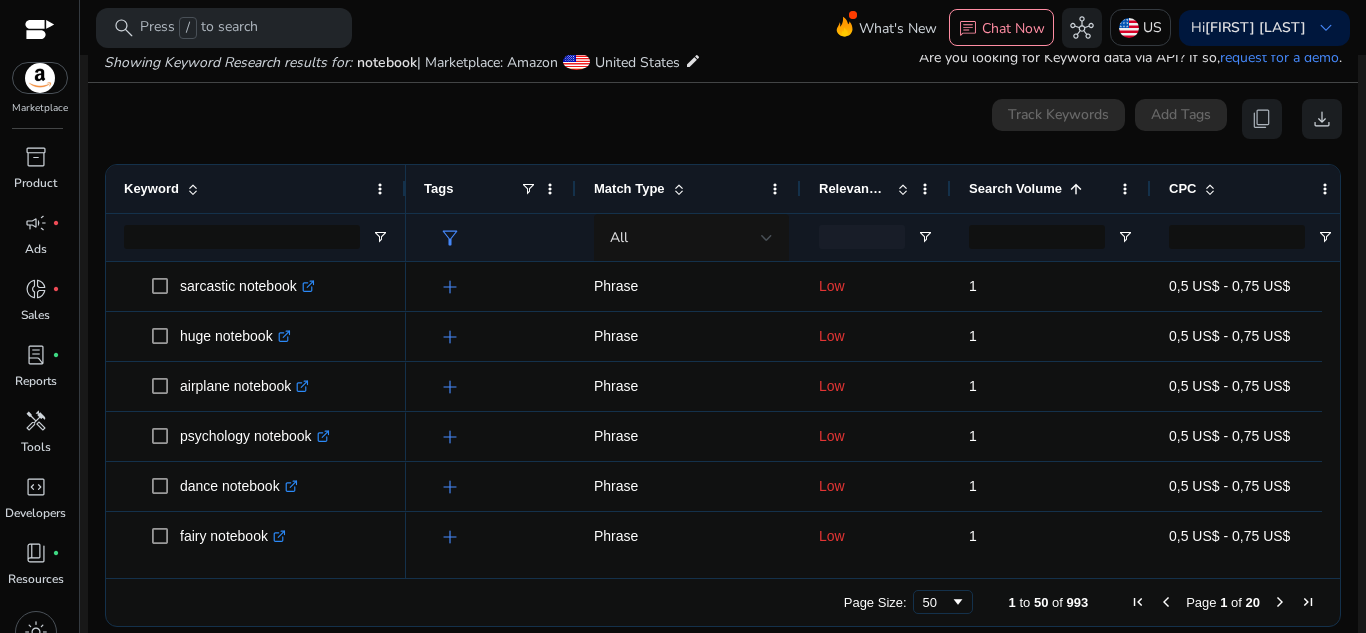 scroll, scrollTop: 0, scrollLeft: 174, axis: horizontal 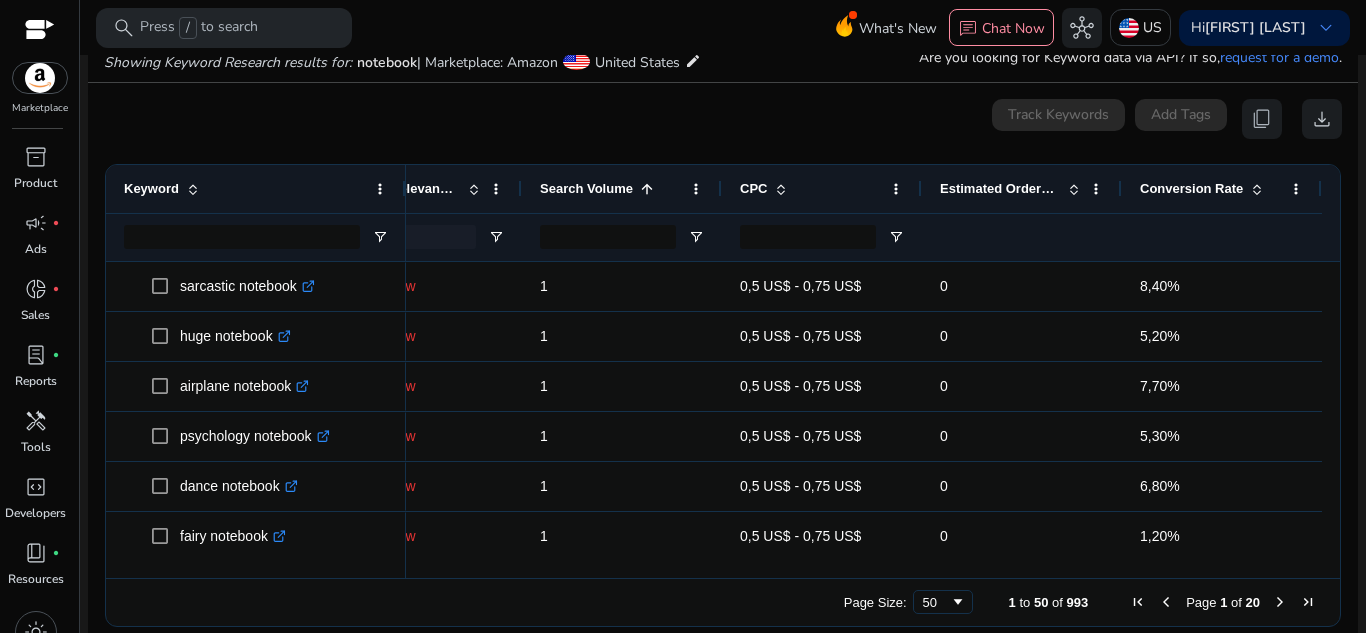 click on "Press SPACE to select this row.
Drag here to set row groups Drag here to set column labels
Keyword
Match Type
1 1" at bounding box center (723, 395) 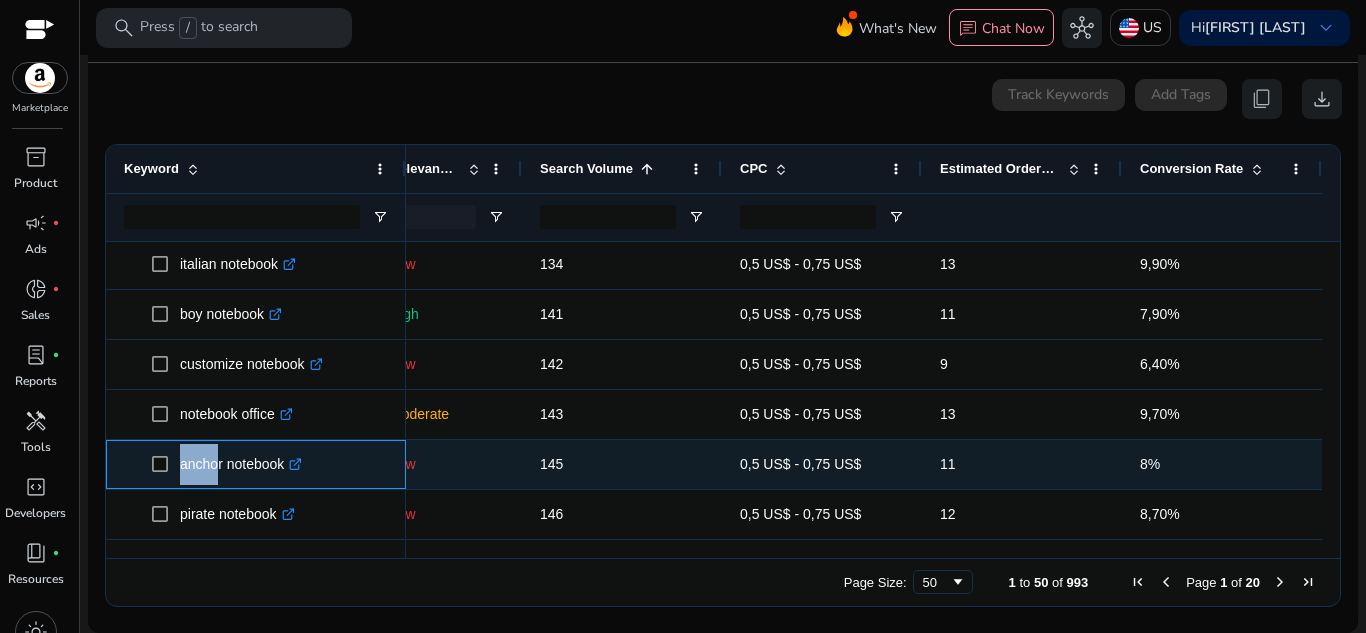 drag, startPoint x: 178, startPoint y: 462, endPoint x: 209, endPoint y: 471, distance: 32.280025 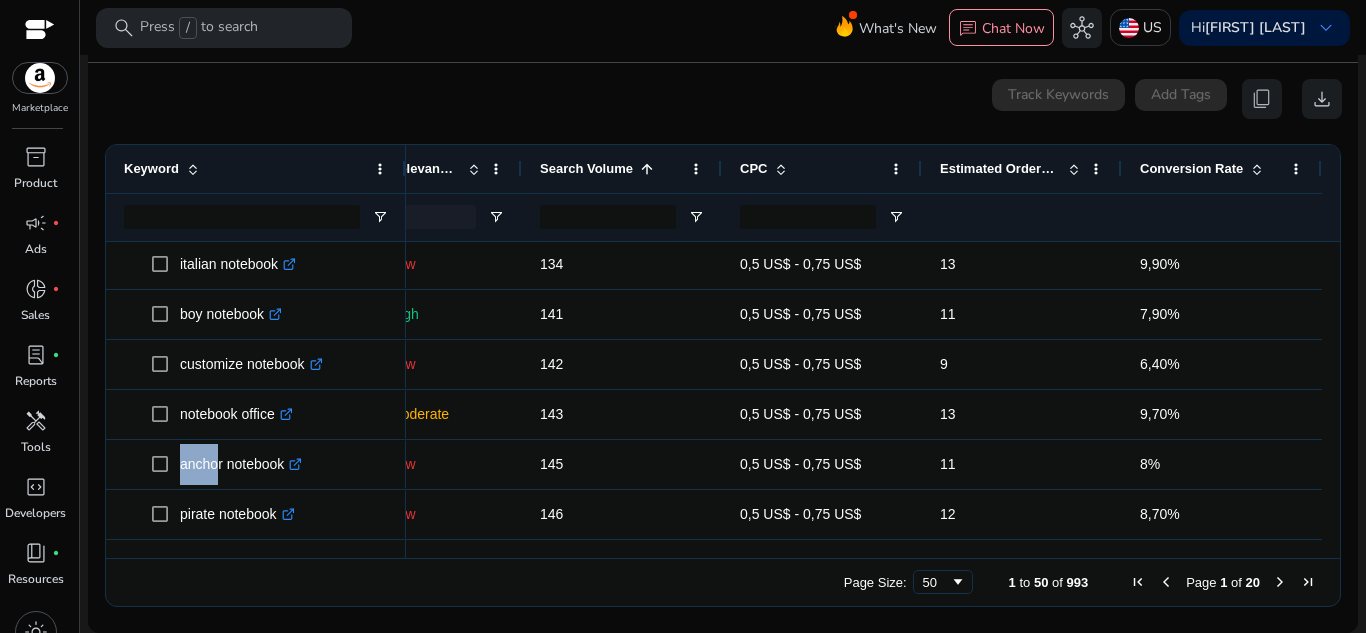 click at bounding box center (1280, 582) 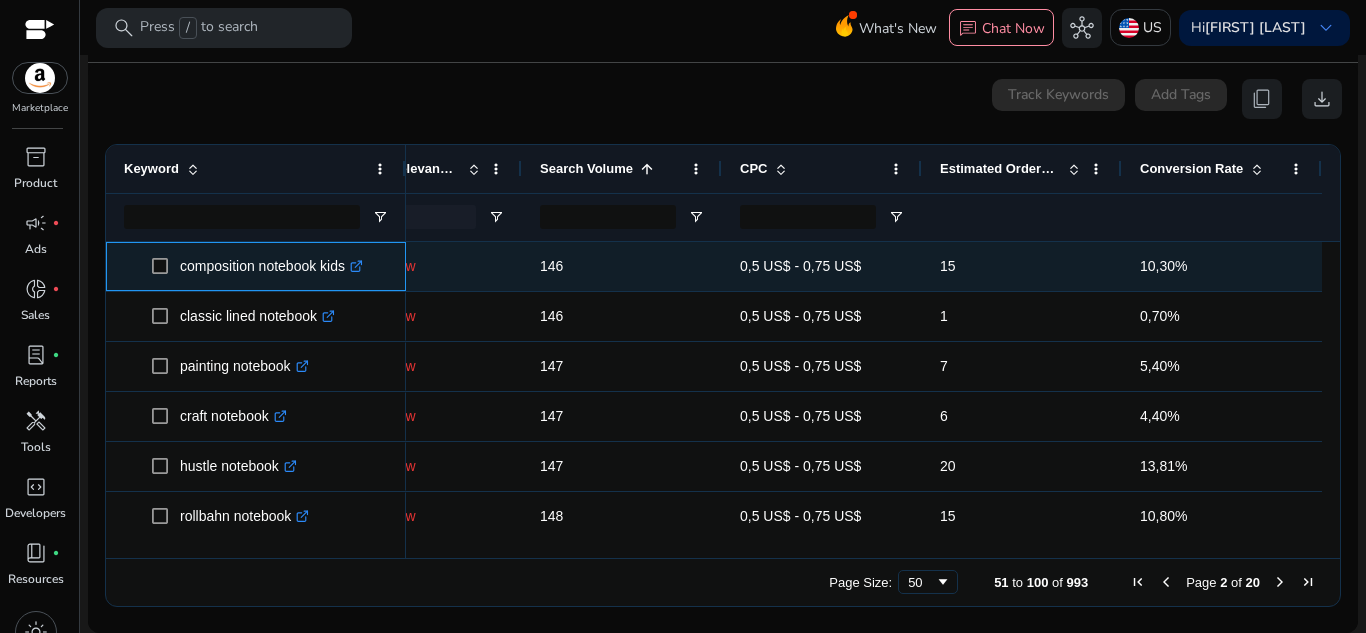 drag, startPoint x: 157, startPoint y: 257, endPoint x: 178, endPoint y: 244, distance: 24.698177 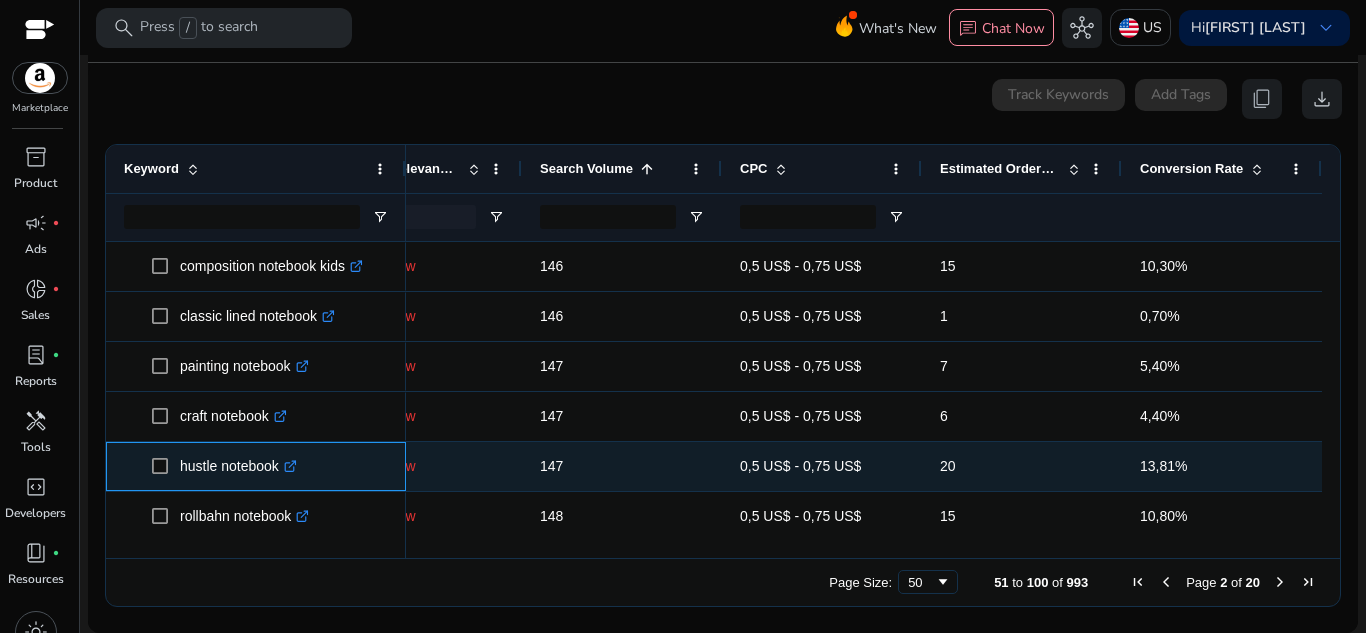 drag, startPoint x: 178, startPoint y: 467, endPoint x: 285, endPoint y: 468, distance: 107.00467 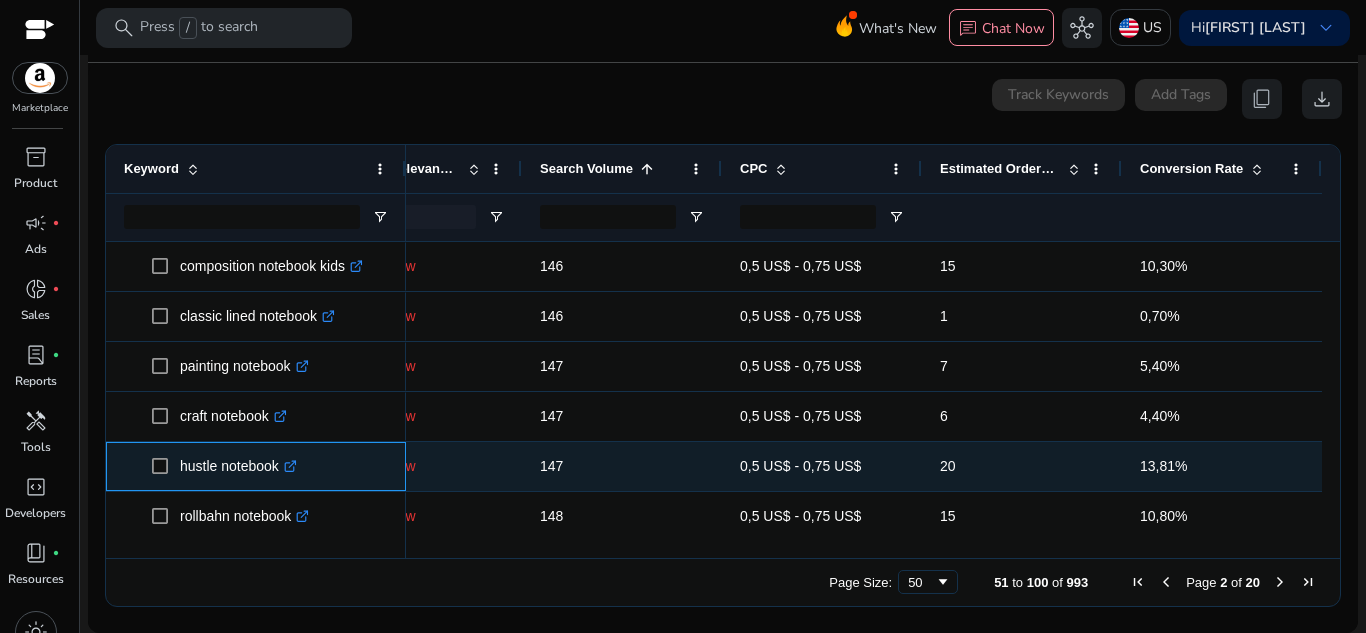 copy on "hustle notebook" 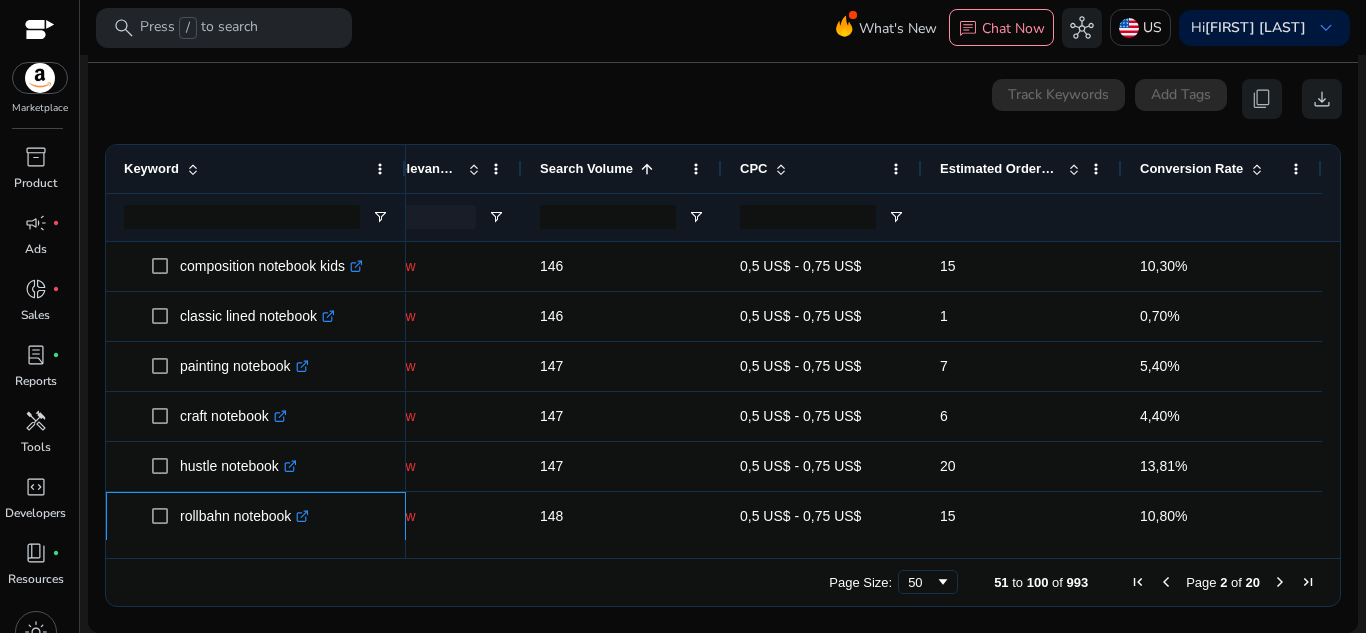 scroll, scrollTop: 2, scrollLeft: 0, axis: vertical 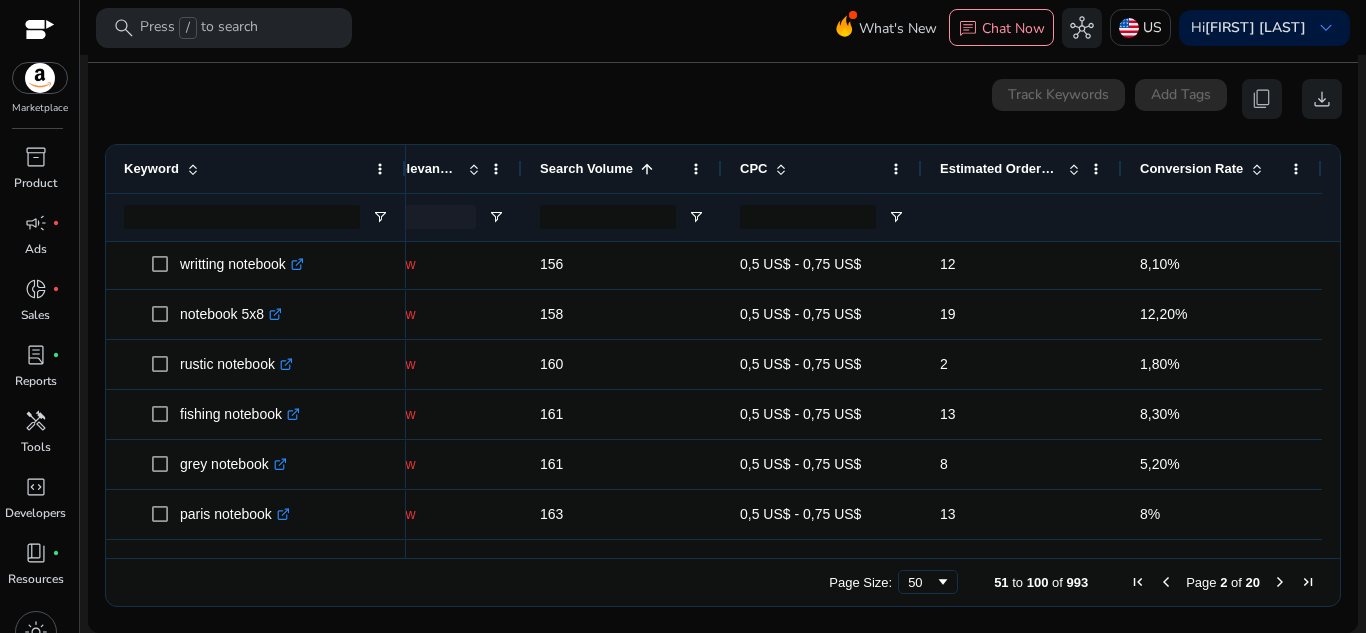 click on "Press SPACE to select this row.
Drag here to set row groups Drag here to set column labels
Keyword
Match Type
1 10" at bounding box center (723, 375) 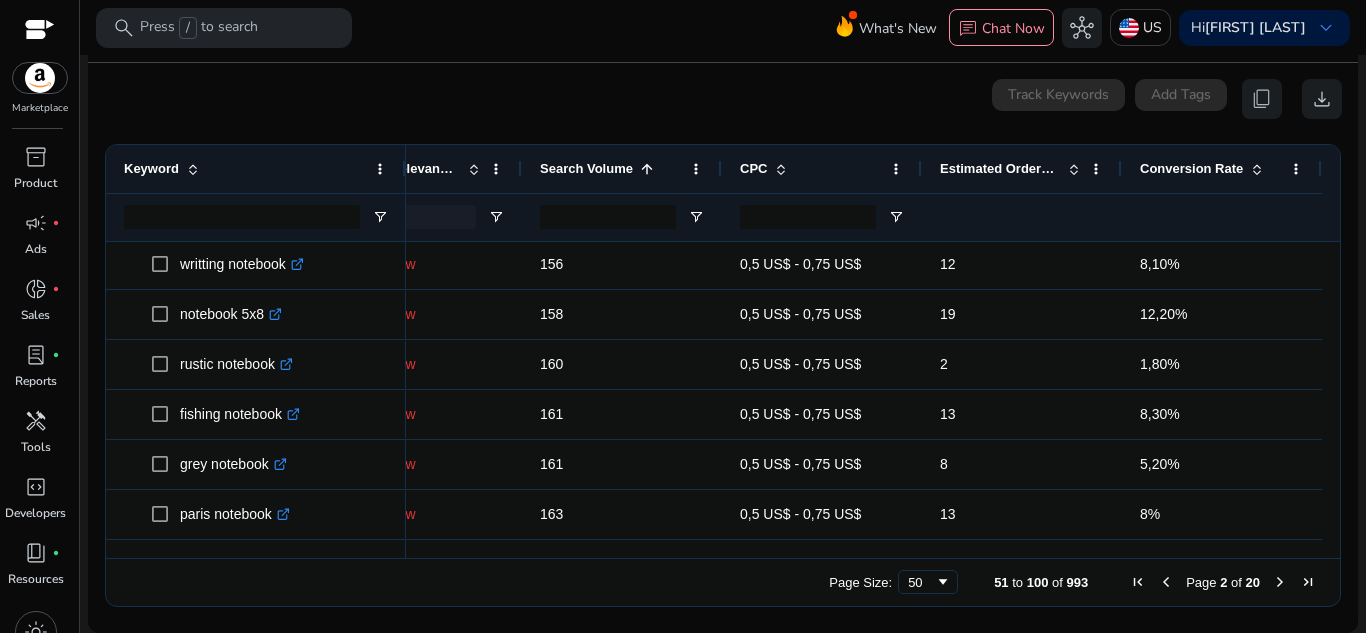click at bounding box center [1280, 582] 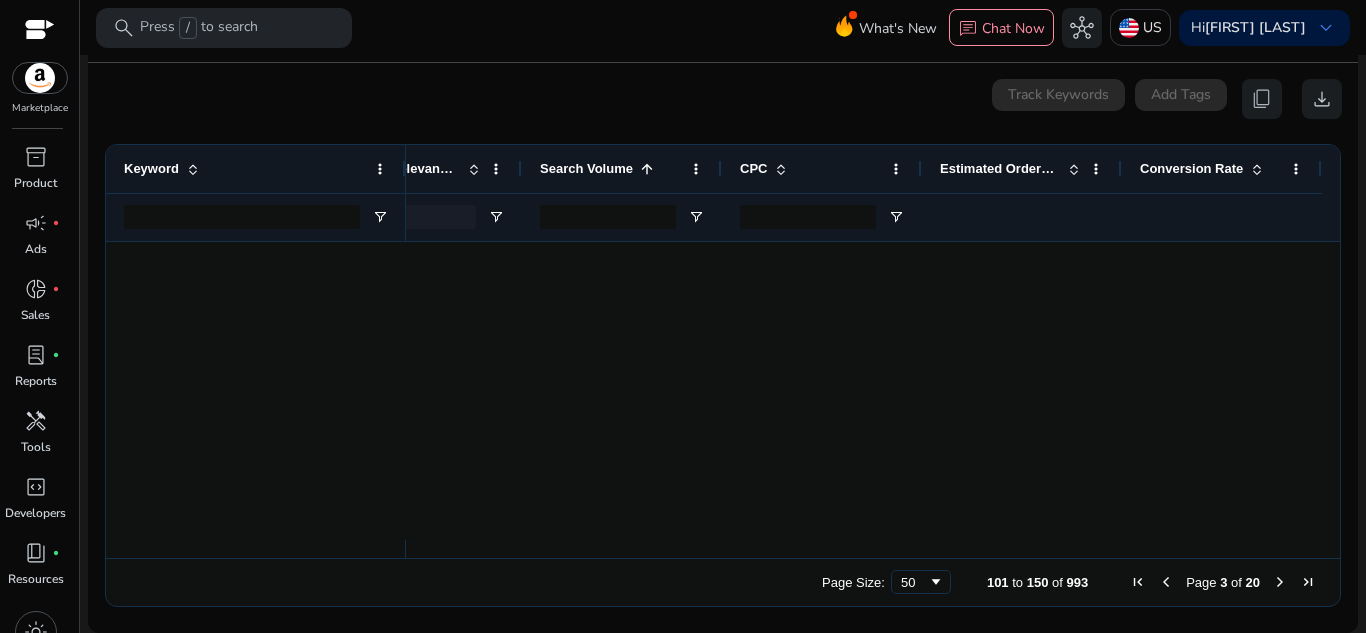 scroll, scrollTop: 0, scrollLeft: 0, axis: both 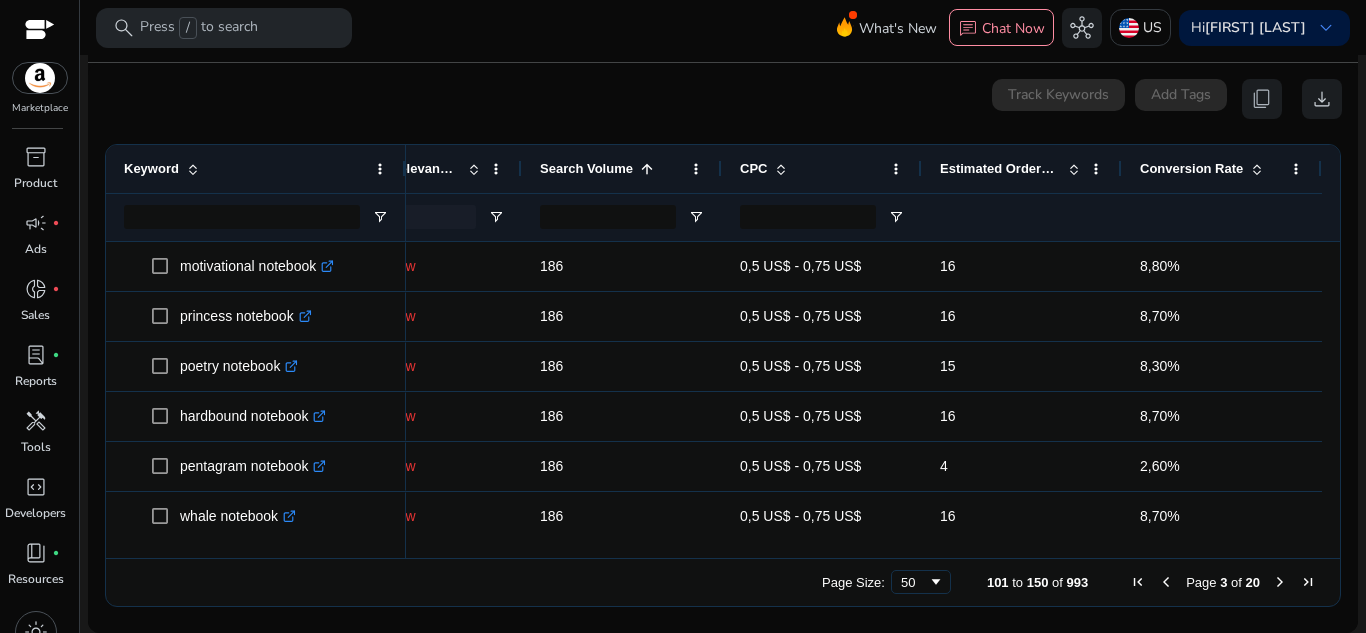click on "101 to 150 of 993. Page 3 of 20
Drag here to set row groups Drag here to set column labels
Keyword
Match Type
1 16" at bounding box center (723, 375) 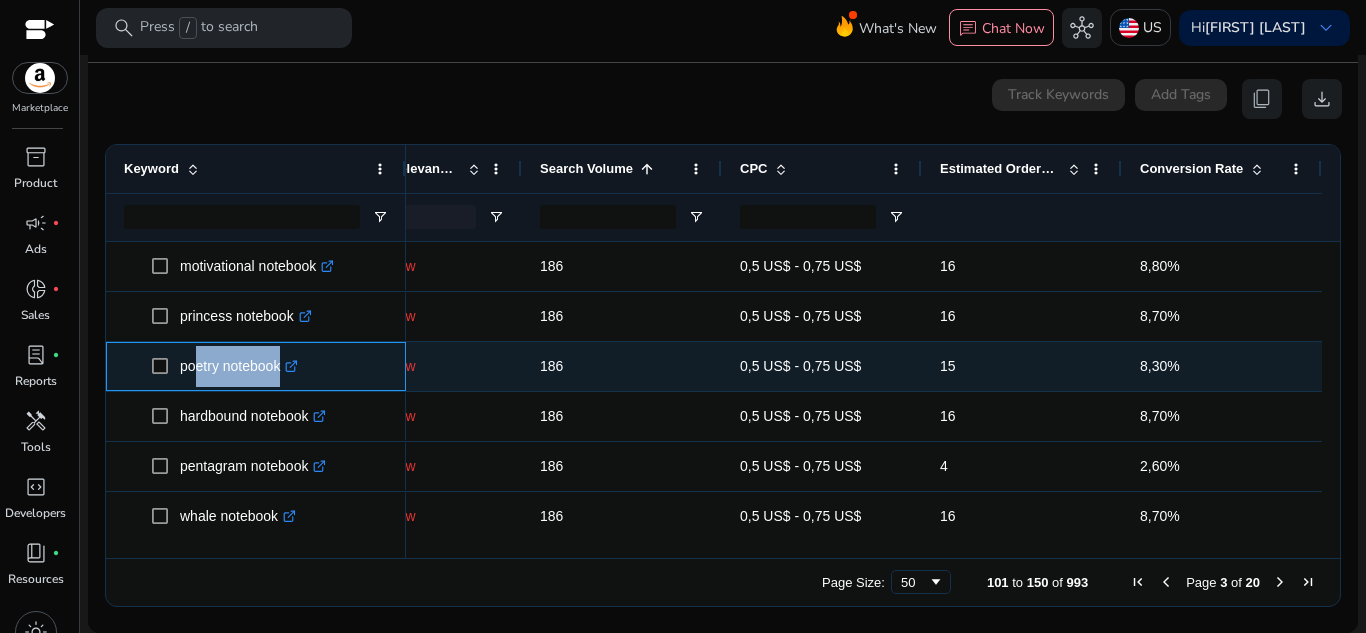drag, startPoint x: 186, startPoint y: 370, endPoint x: 274, endPoint y: 357, distance: 88.95505 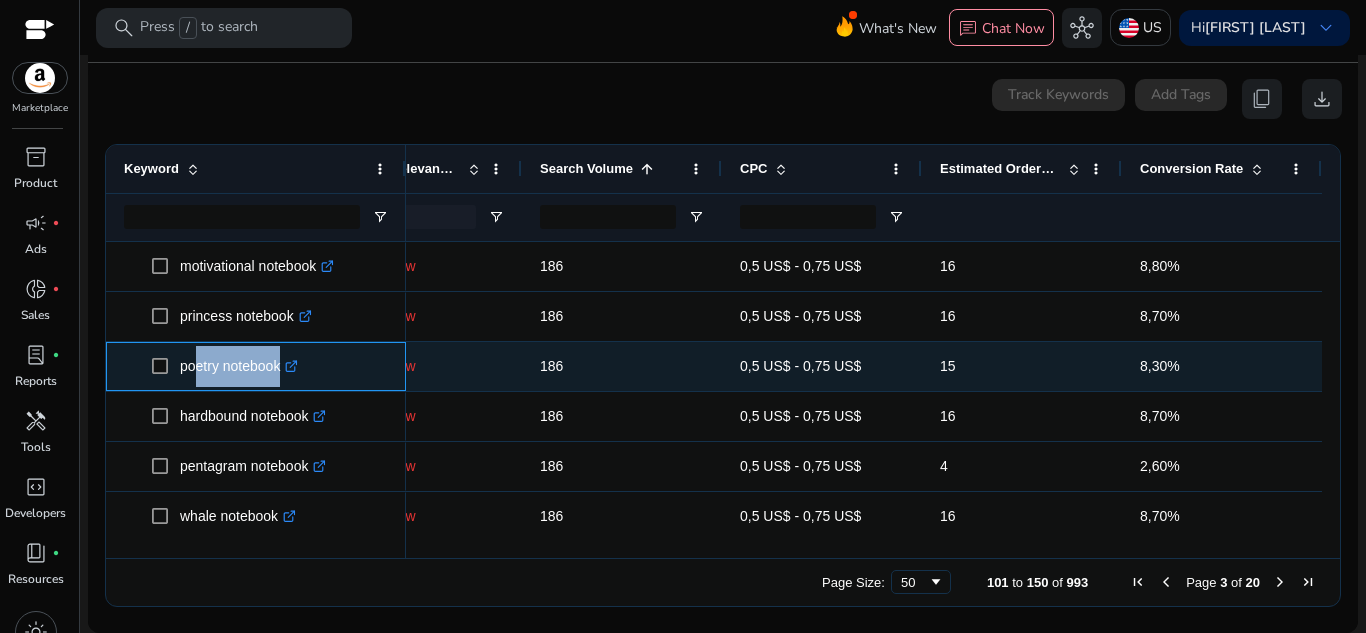 drag, startPoint x: 283, startPoint y: 364, endPoint x: 181, endPoint y: 369, distance: 102.122475 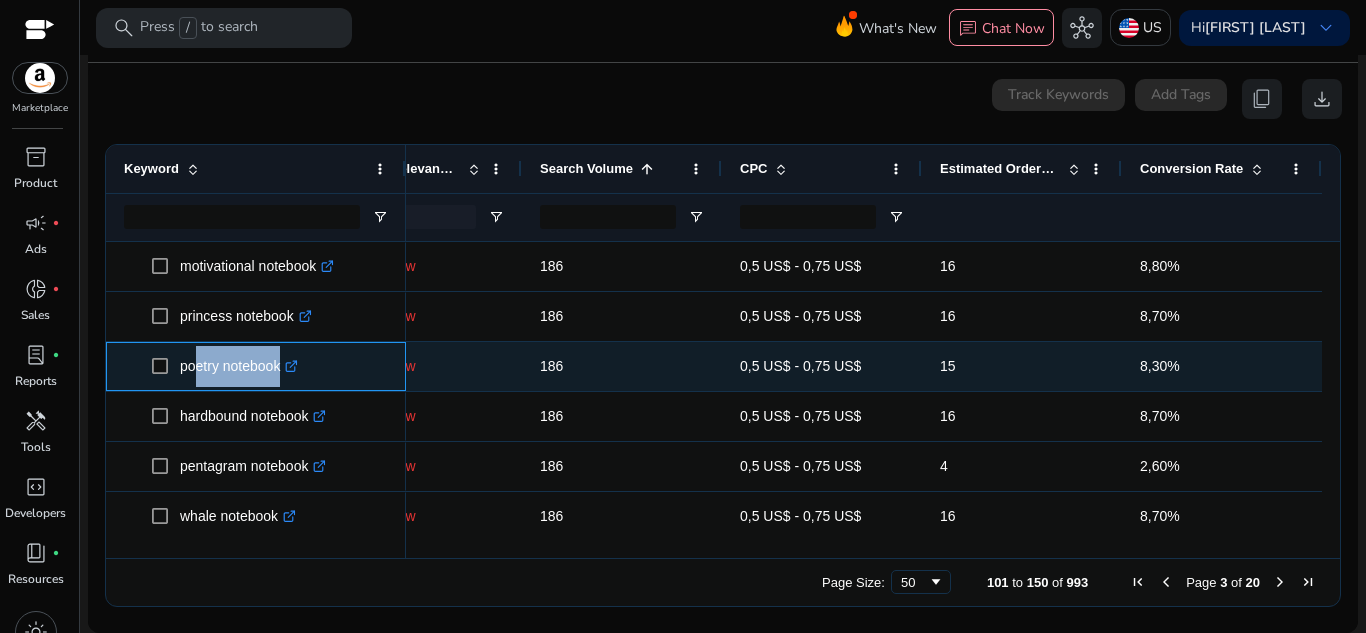 copy on "poetry notebook" 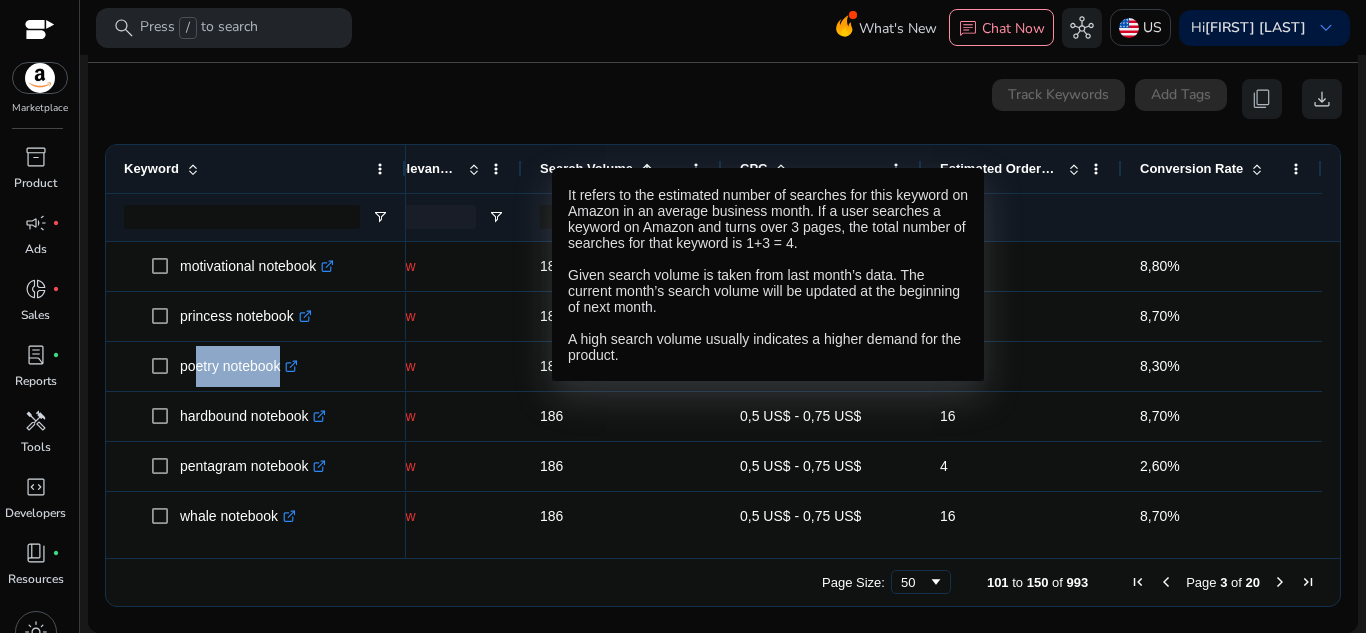 scroll, scrollTop: 2, scrollLeft: 0, axis: vertical 